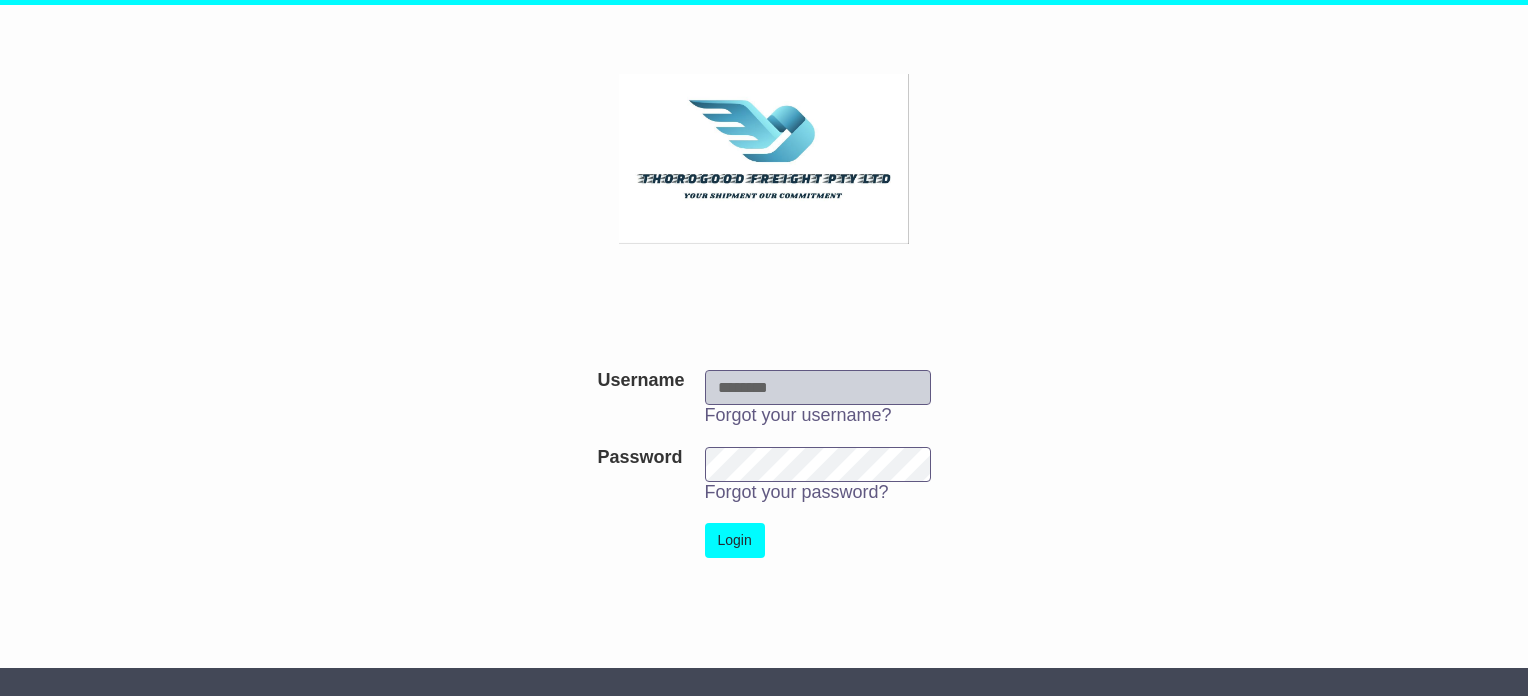 click on "Username" at bounding box center (818, 387) 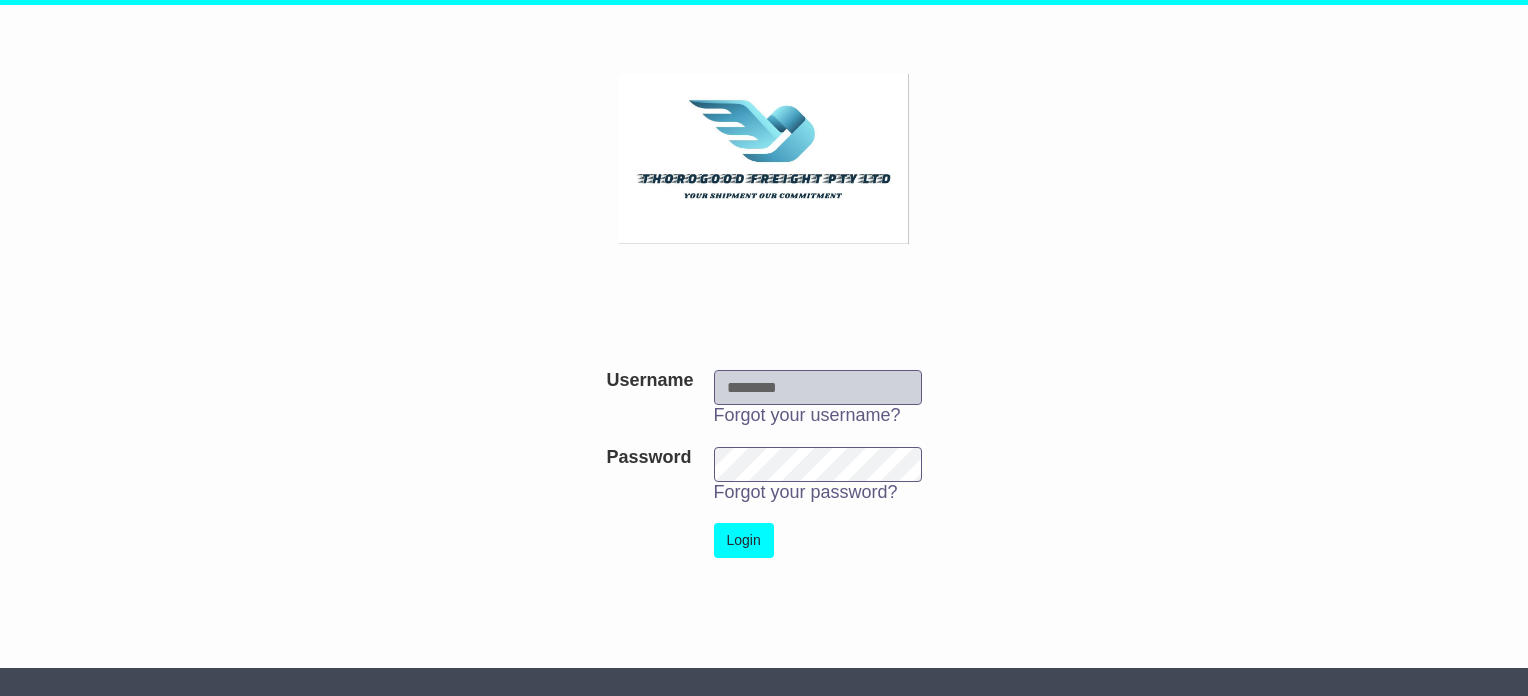 scroll, scrollTop: 0, scrollLeft: 0, axis: both 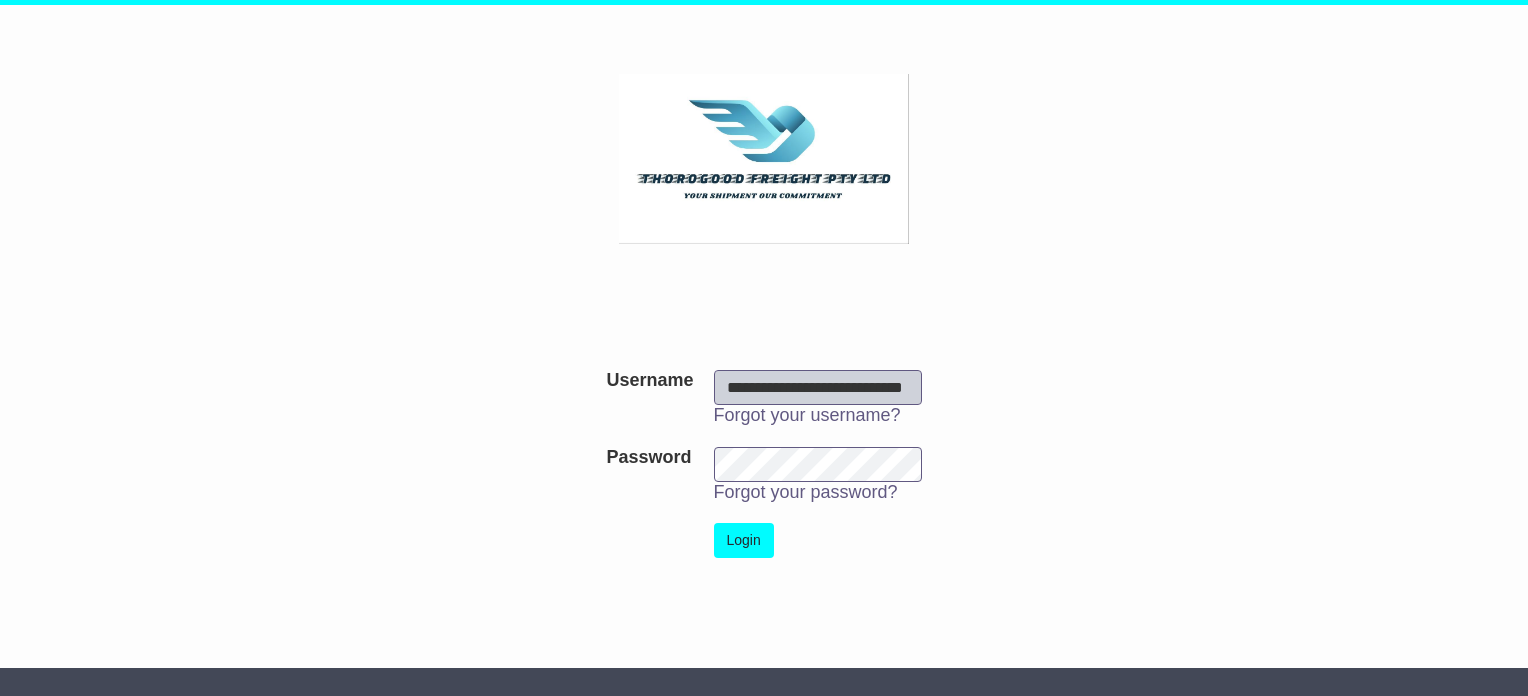 type on "**********" 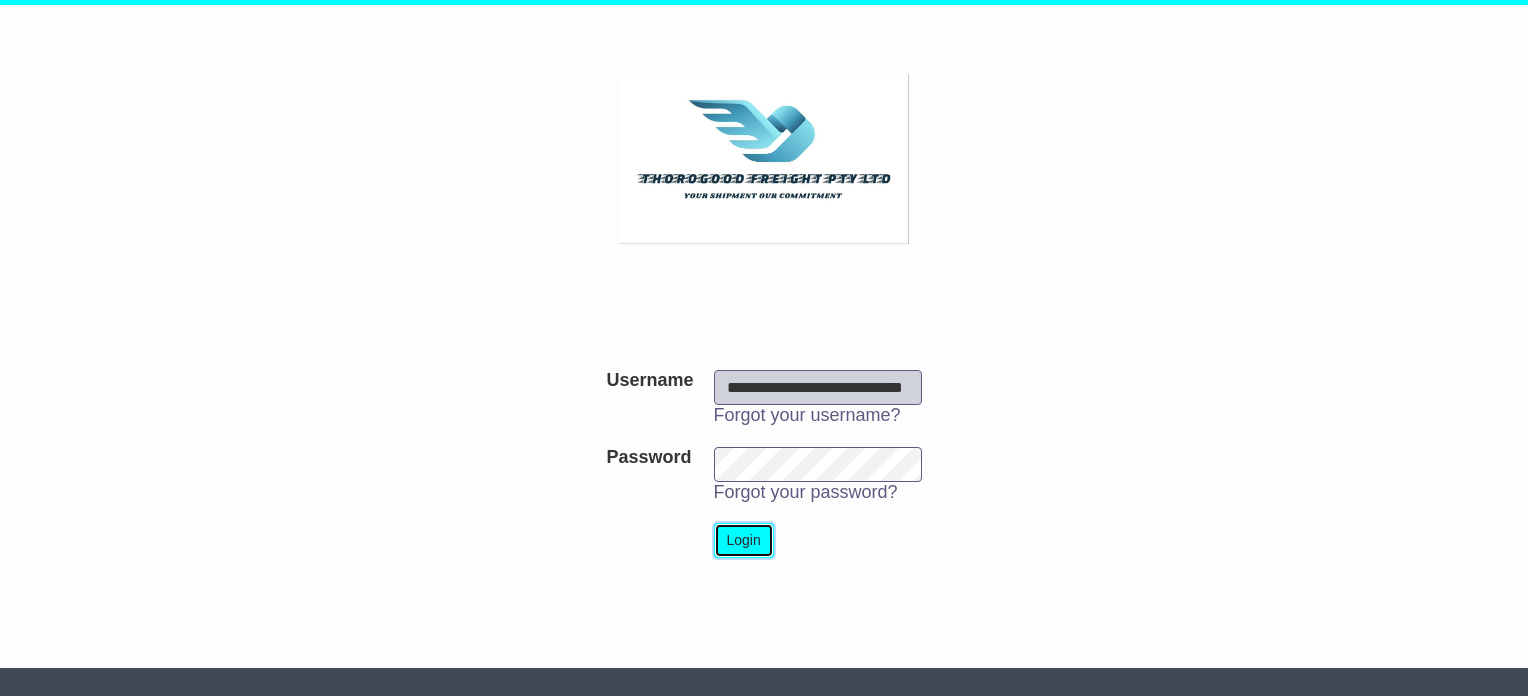 click on "Login" at bounding box center [744, 540] 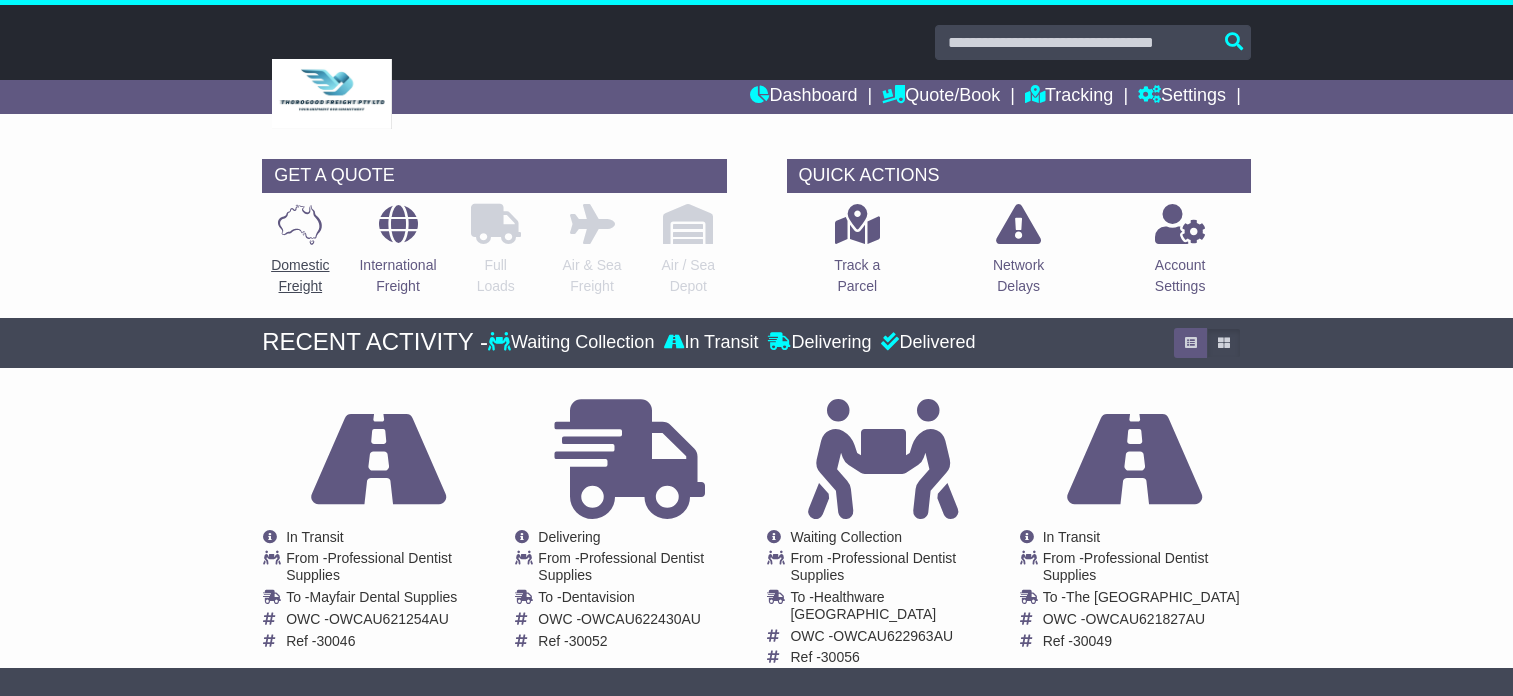 scroll, scrollTop: 0, scrollLeft: 0, axis: both 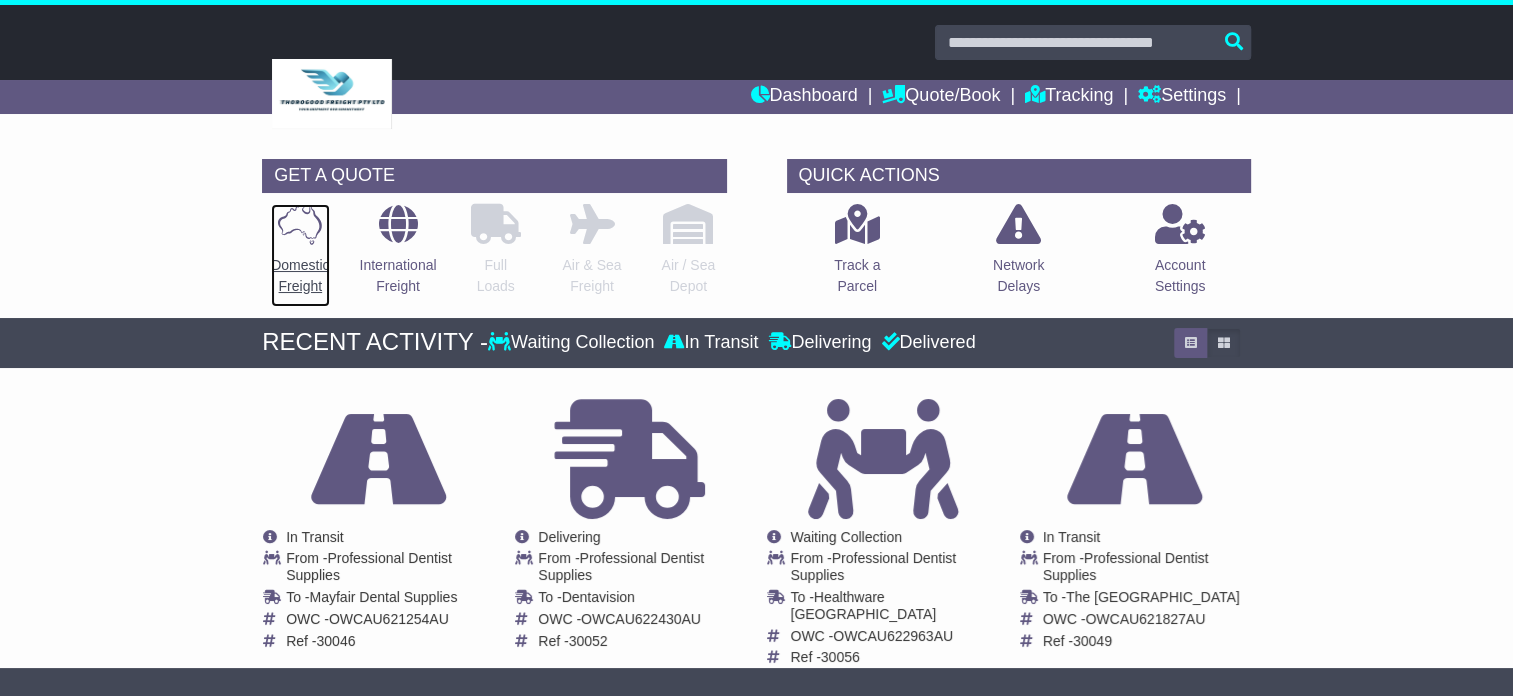 click on "Domestic Freight" at bounding box center (300, 276) 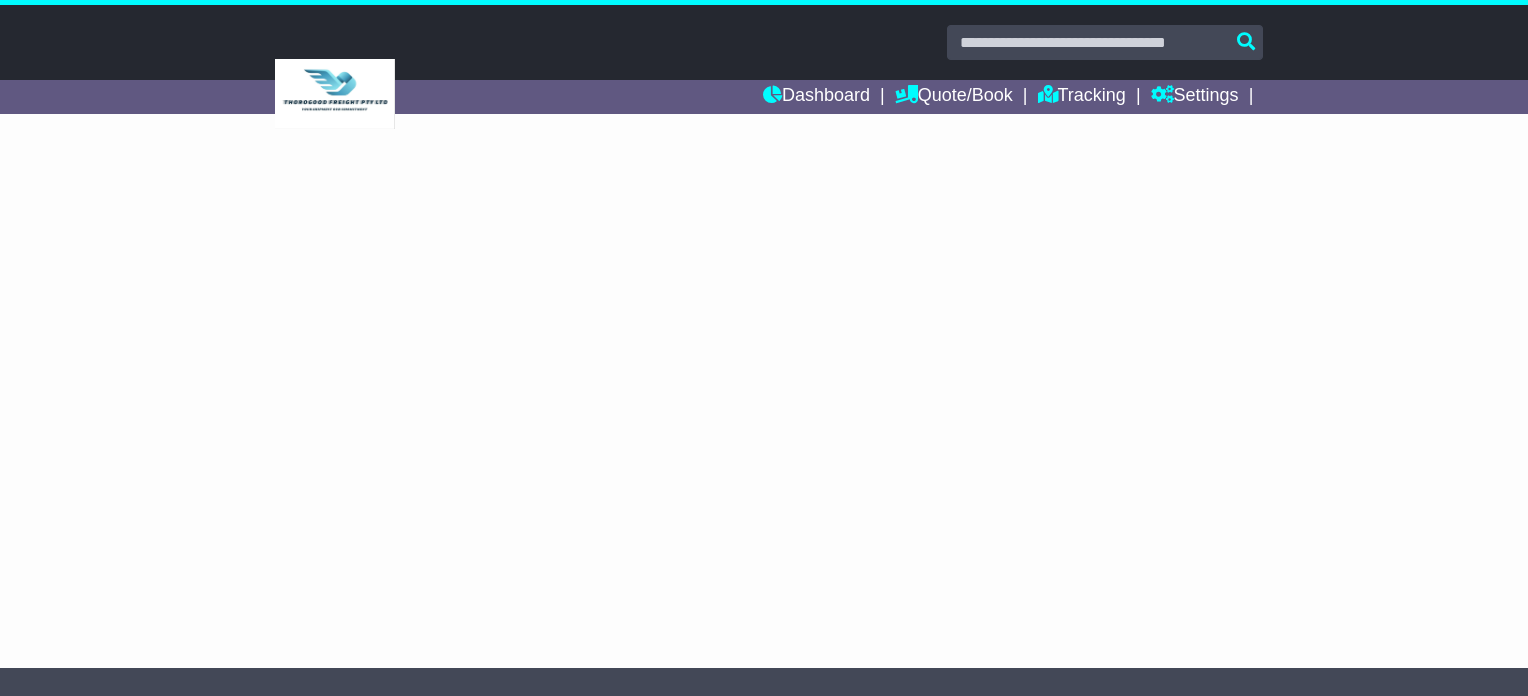 scroll, scrollTop: 0, scrollLeft: 0, axis: both 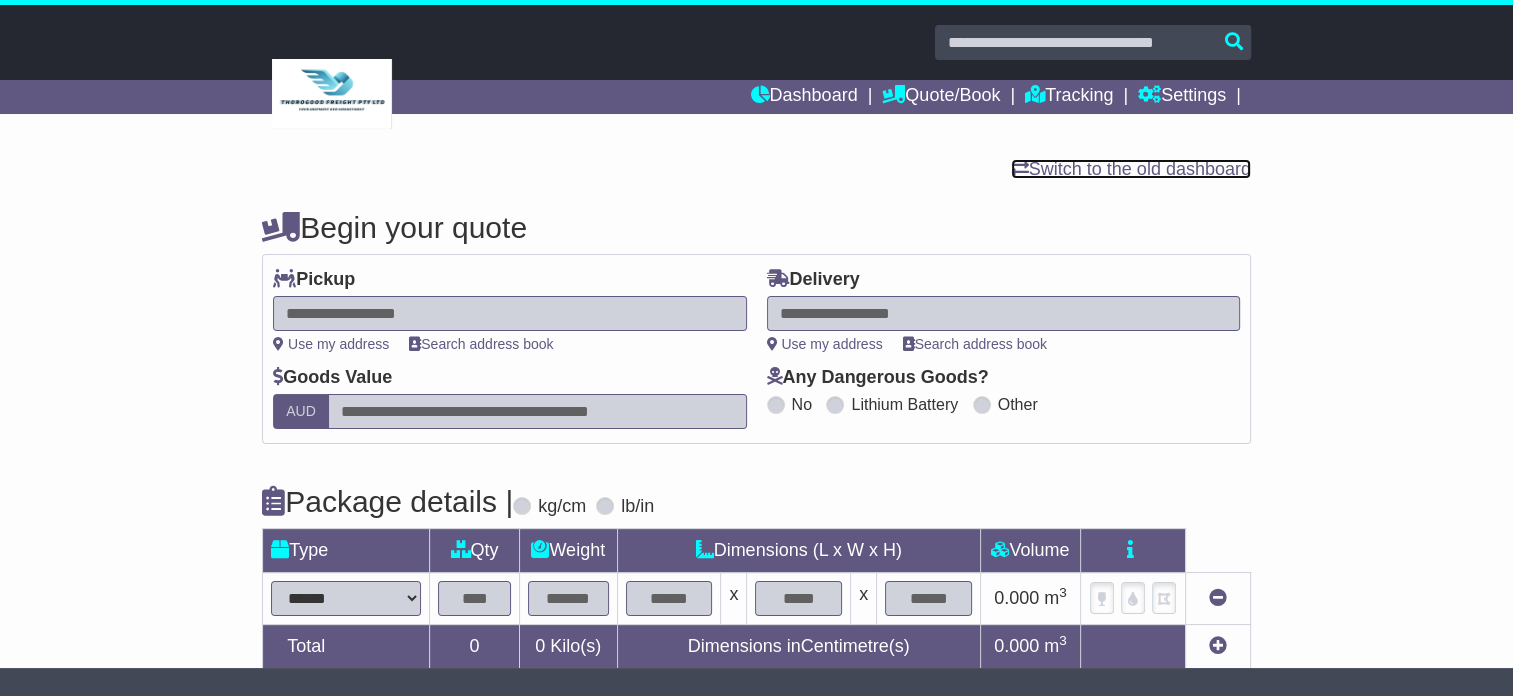 click on "Switch to the old dashboard" at bounding box center [1131, 169] 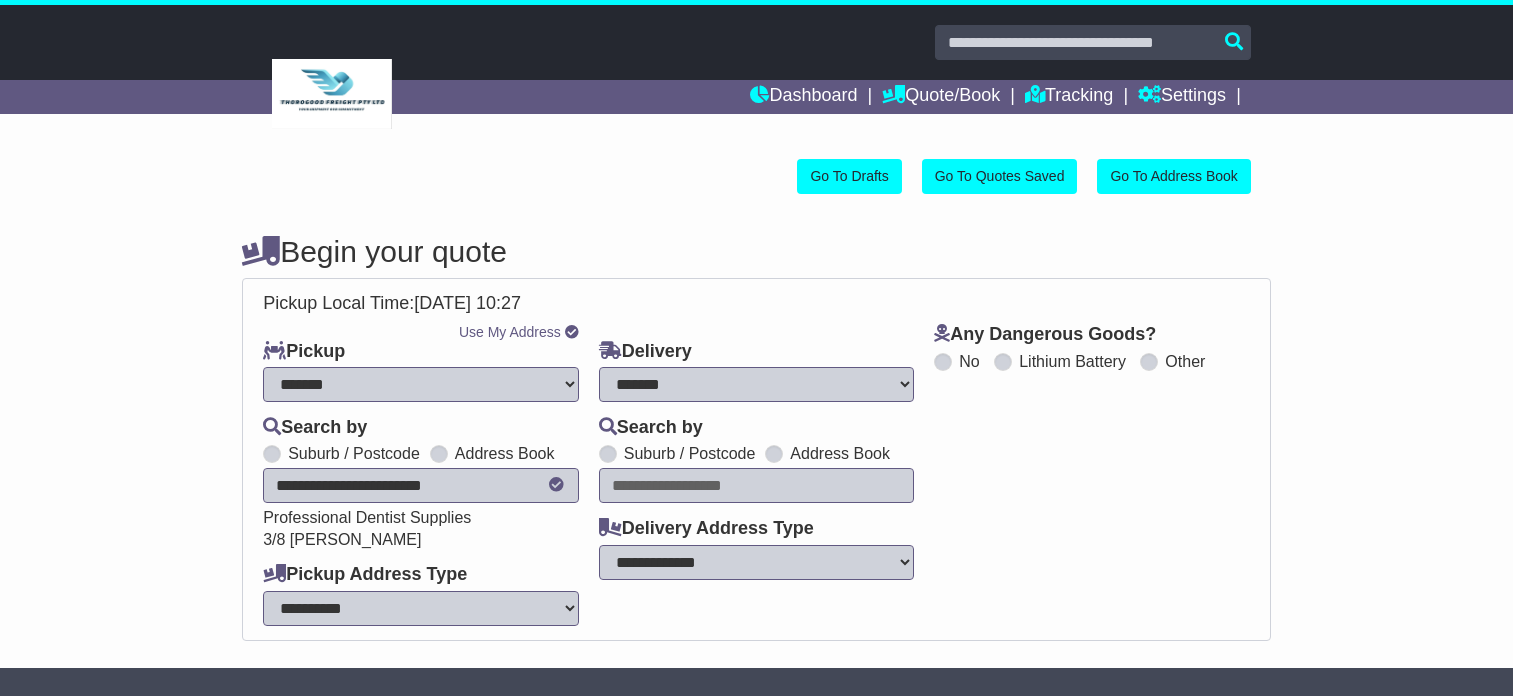 select on "**" 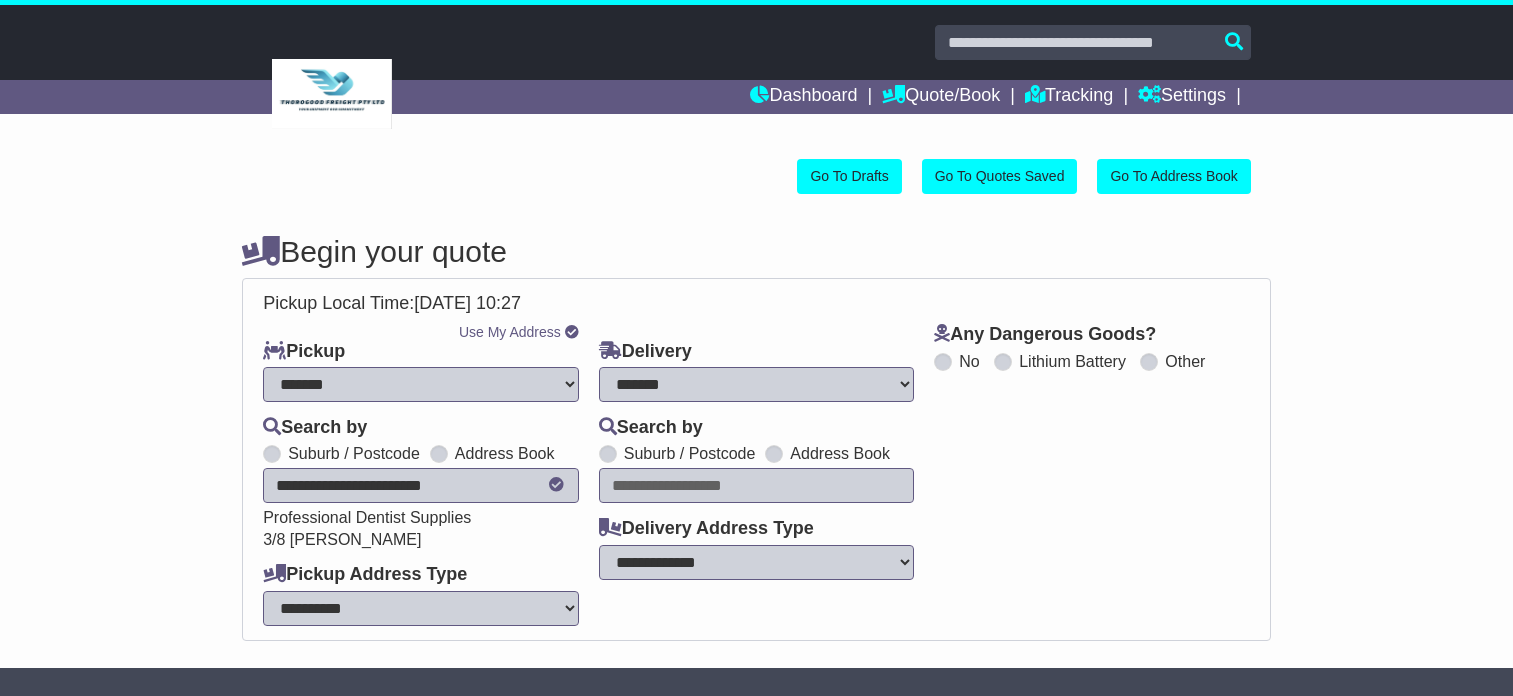 scroll, scrollTop: 0, scrollLeft: 0, axis: both 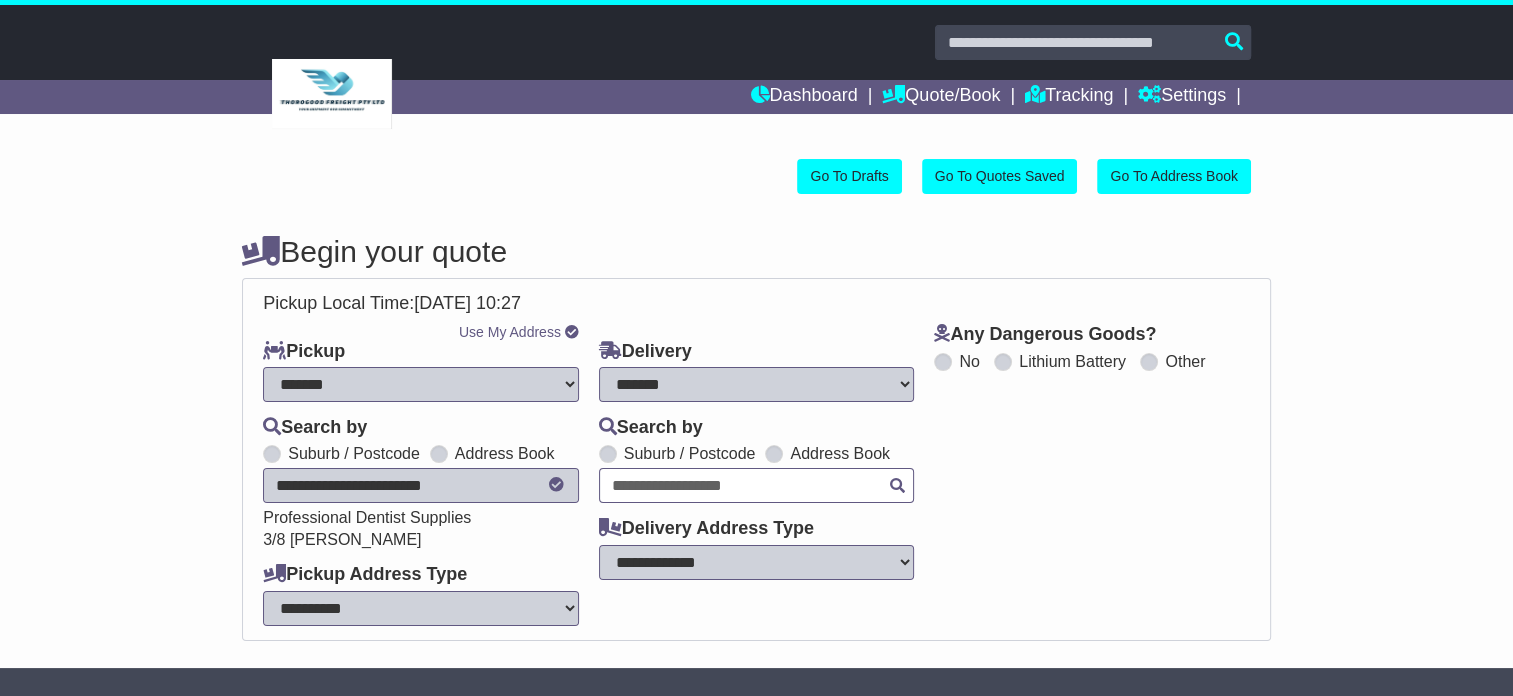 click at bounding box center [757, 485] 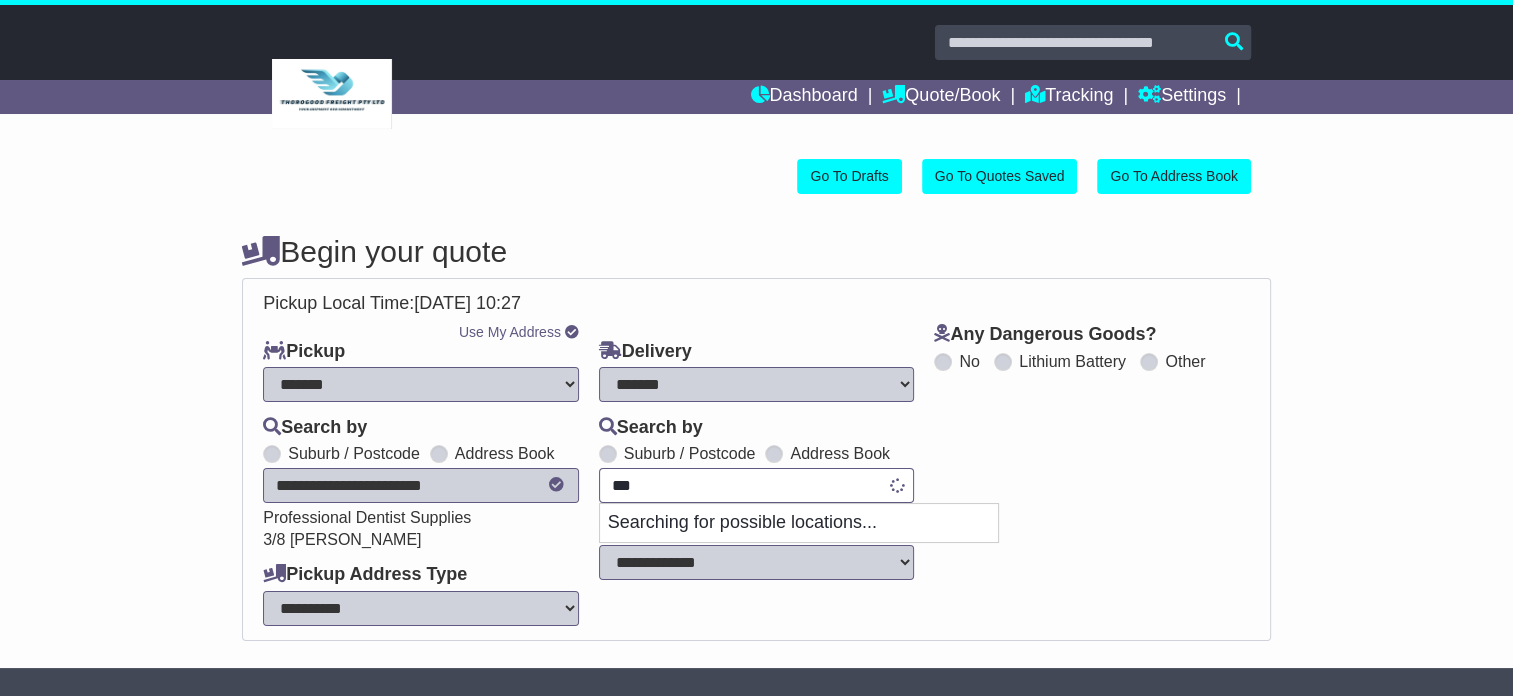 type on "****" 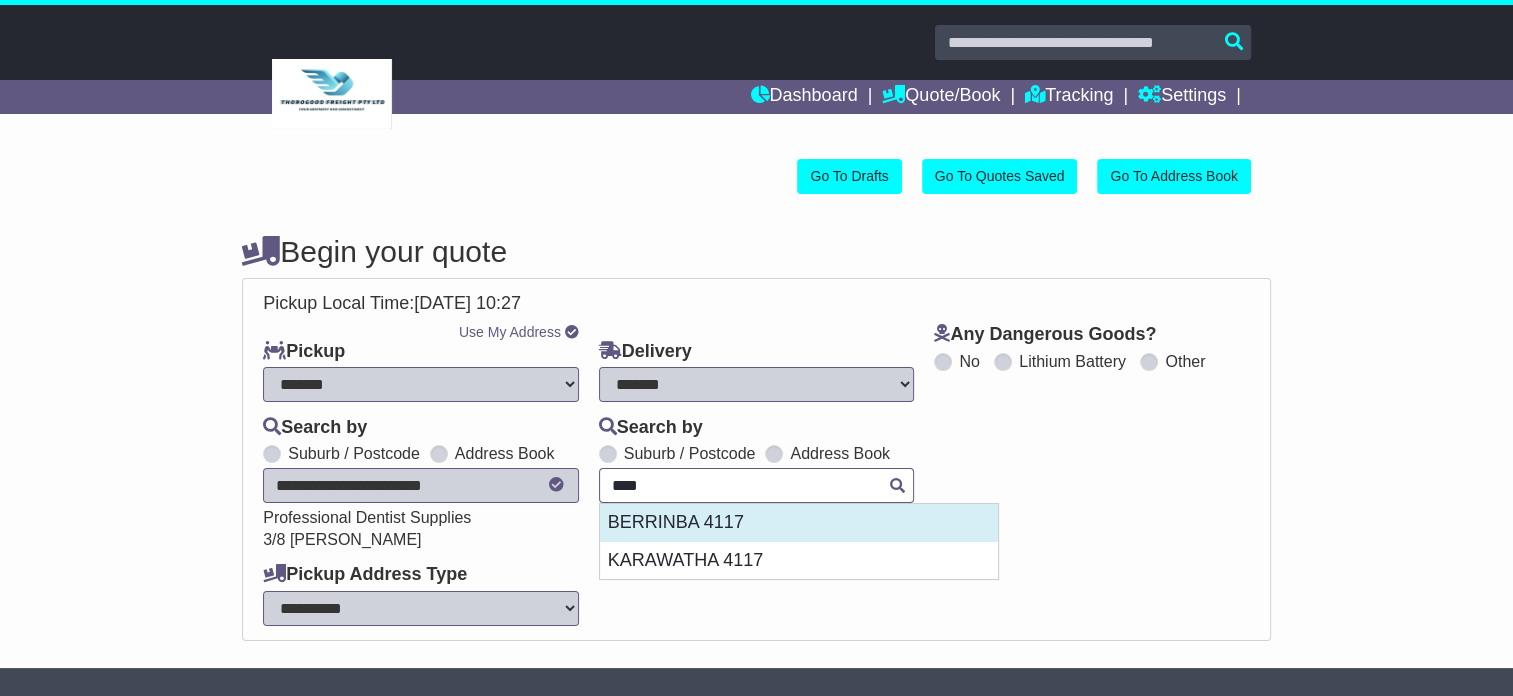 click on "BERRINBA 4117" at bounding box center (799, 523) 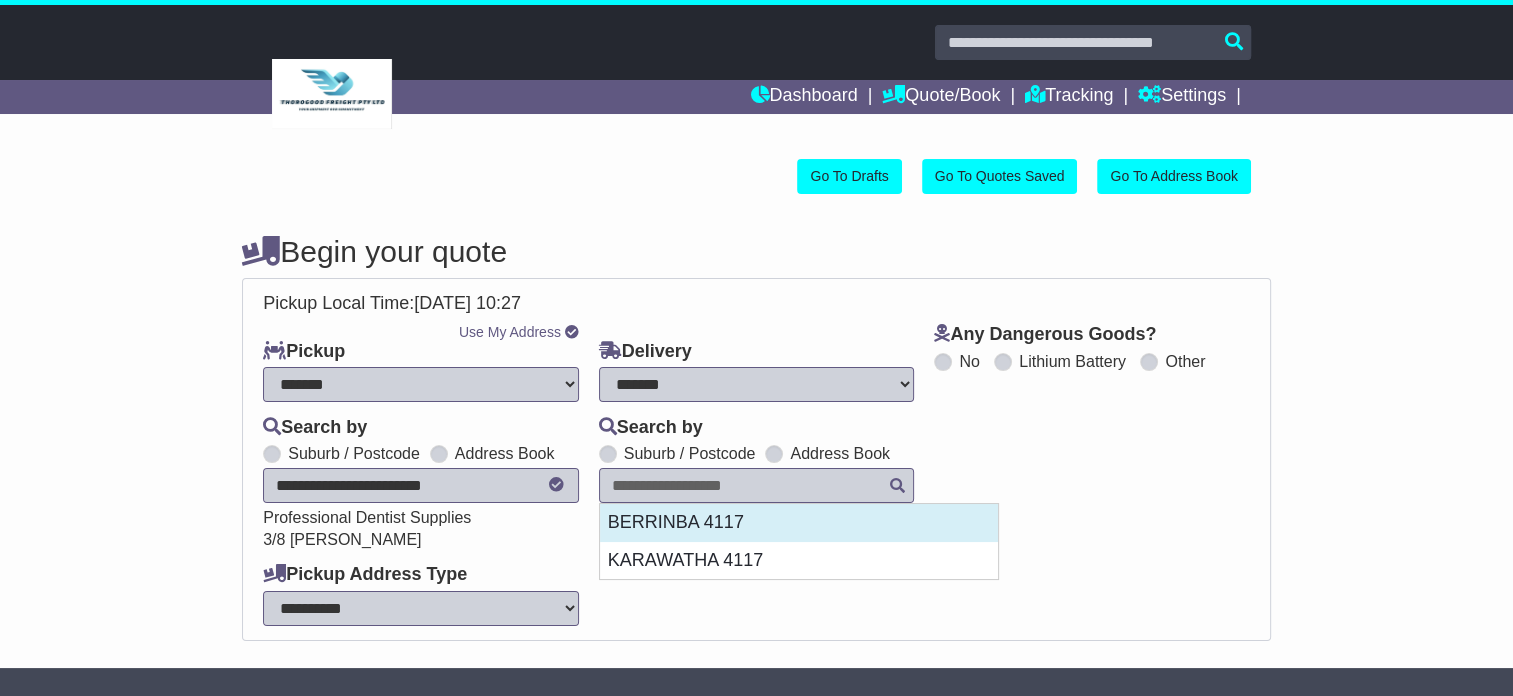 type on "**********" 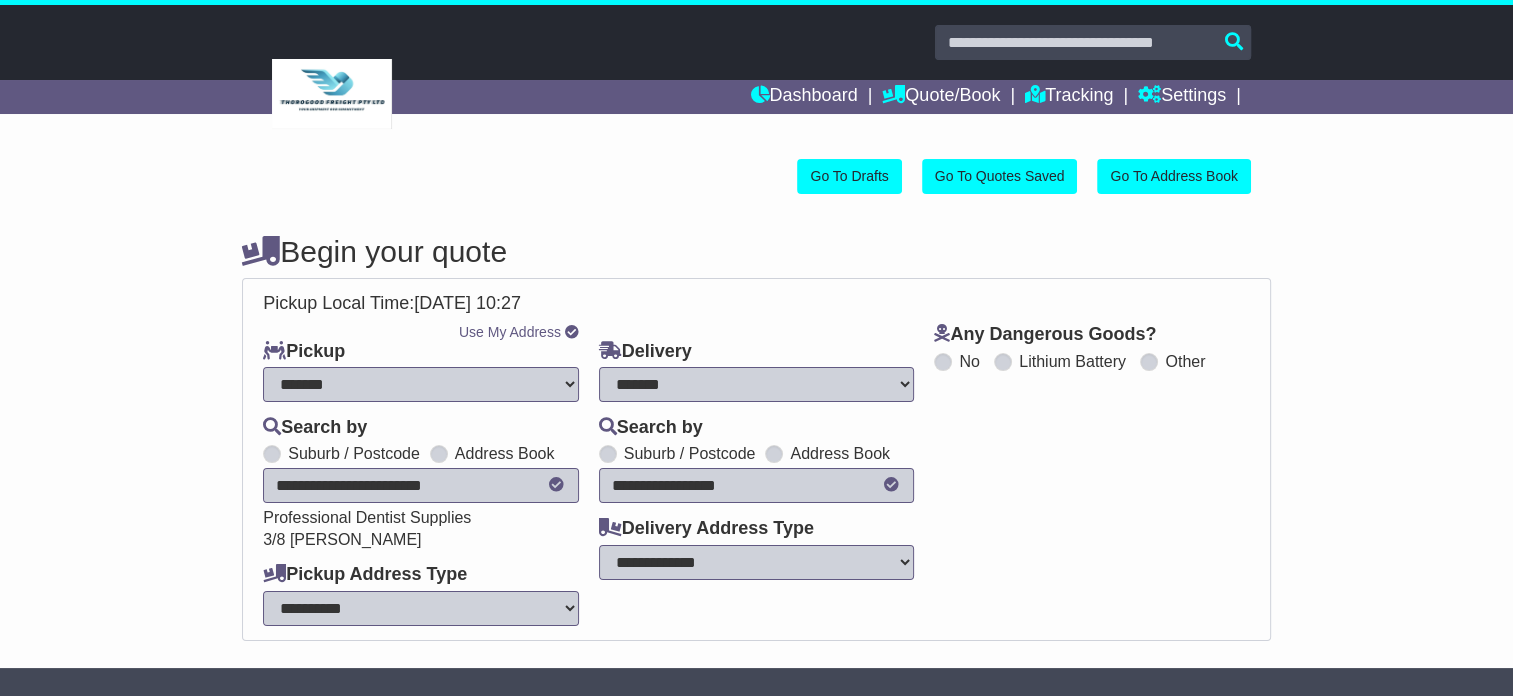 click on "**********" at bounding box center [757, 562] 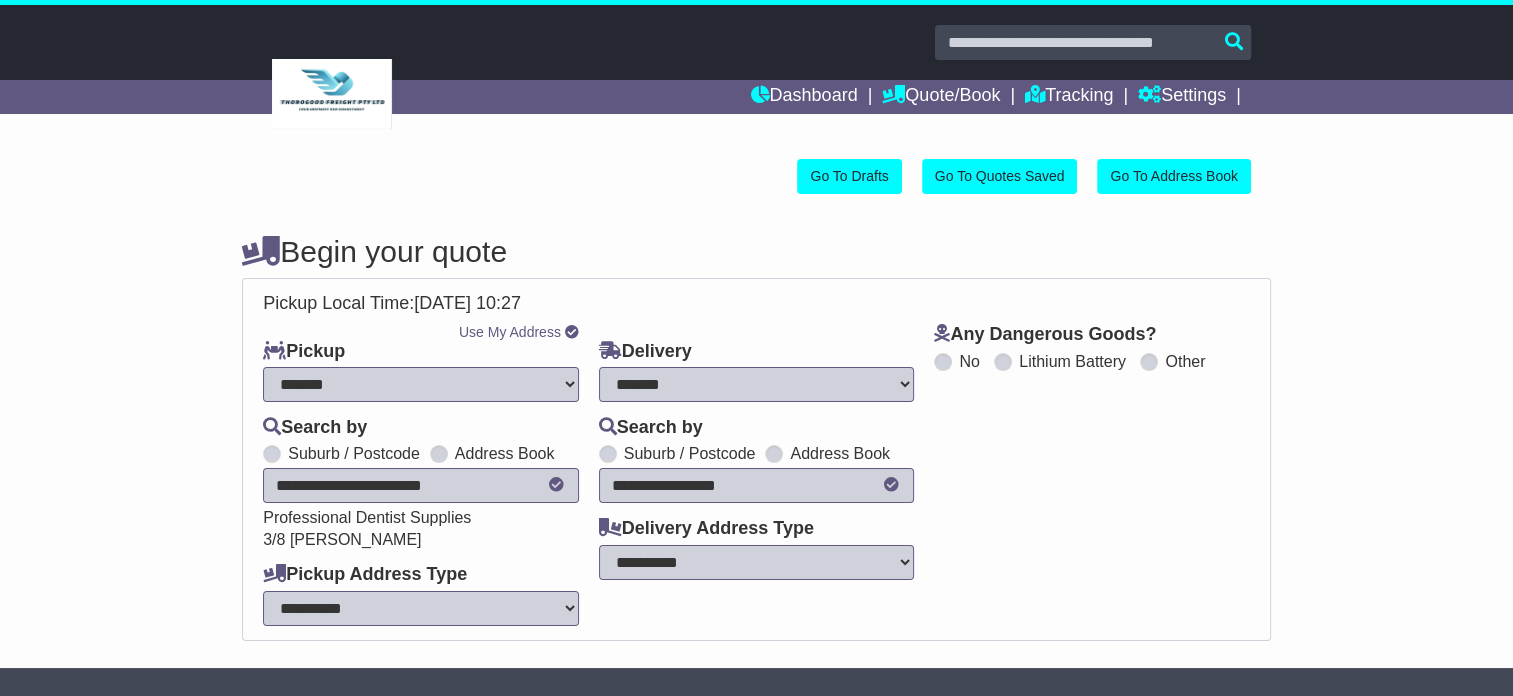 click on "**********" at bounding box center [757, 562] 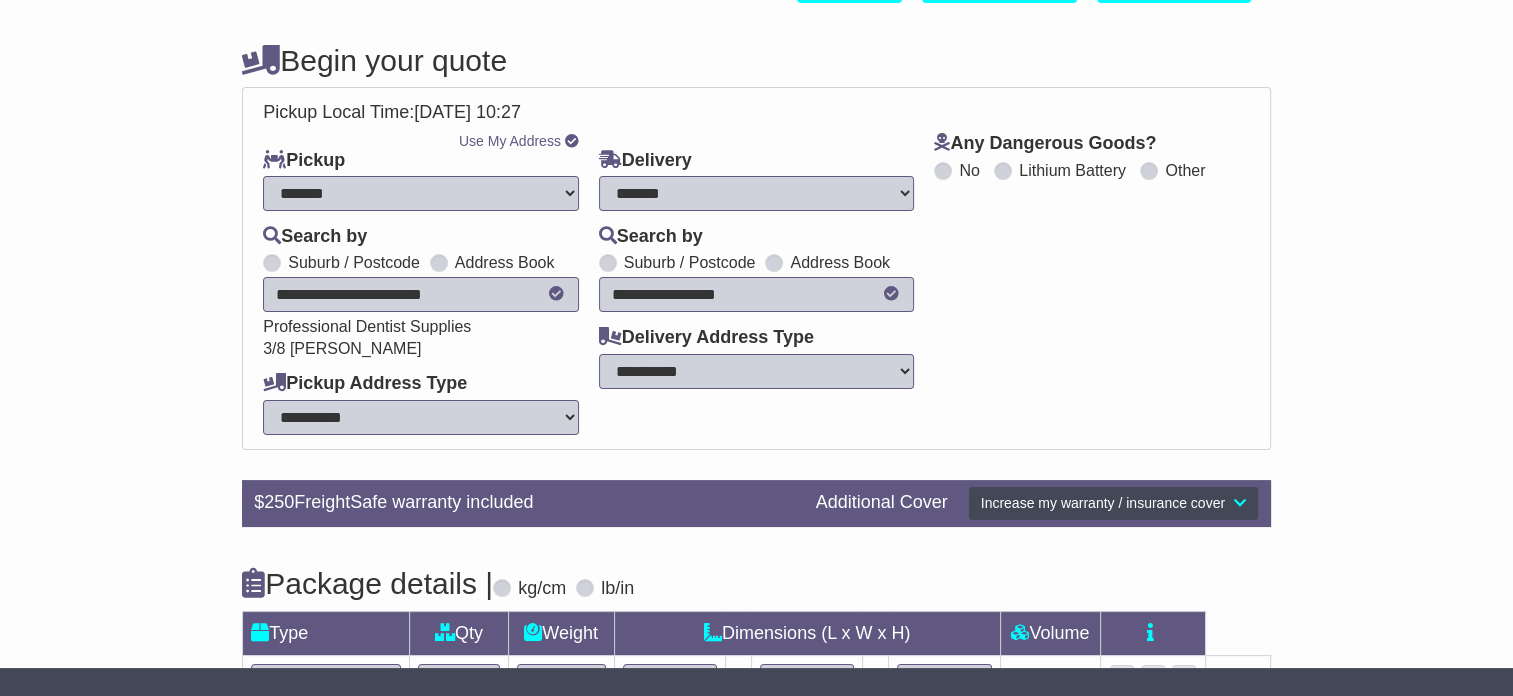 scroll, scrollTop: 360, scrollLeft: 0, axis: vertical 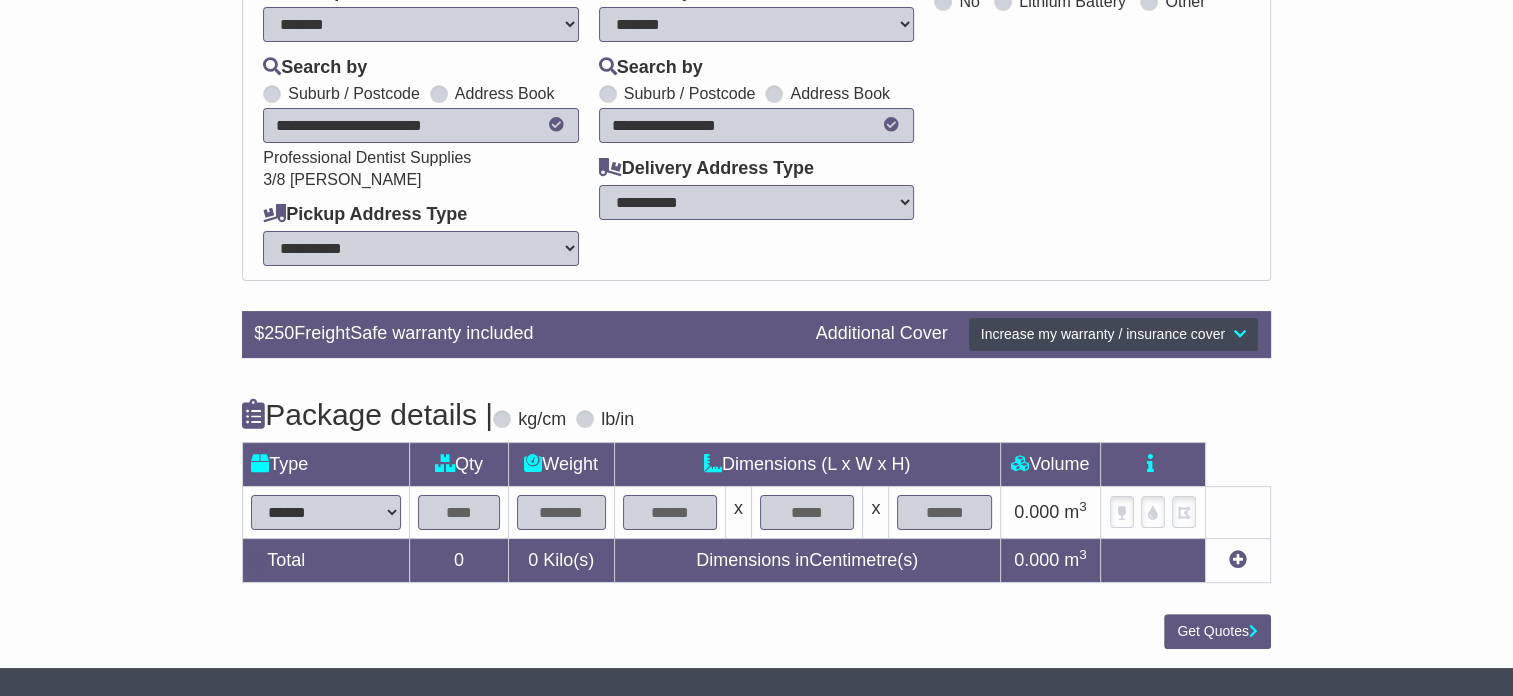 click on "****** ****** *** ******** ***** **** **** ****** *** *******" at bounding box center (326, 512) 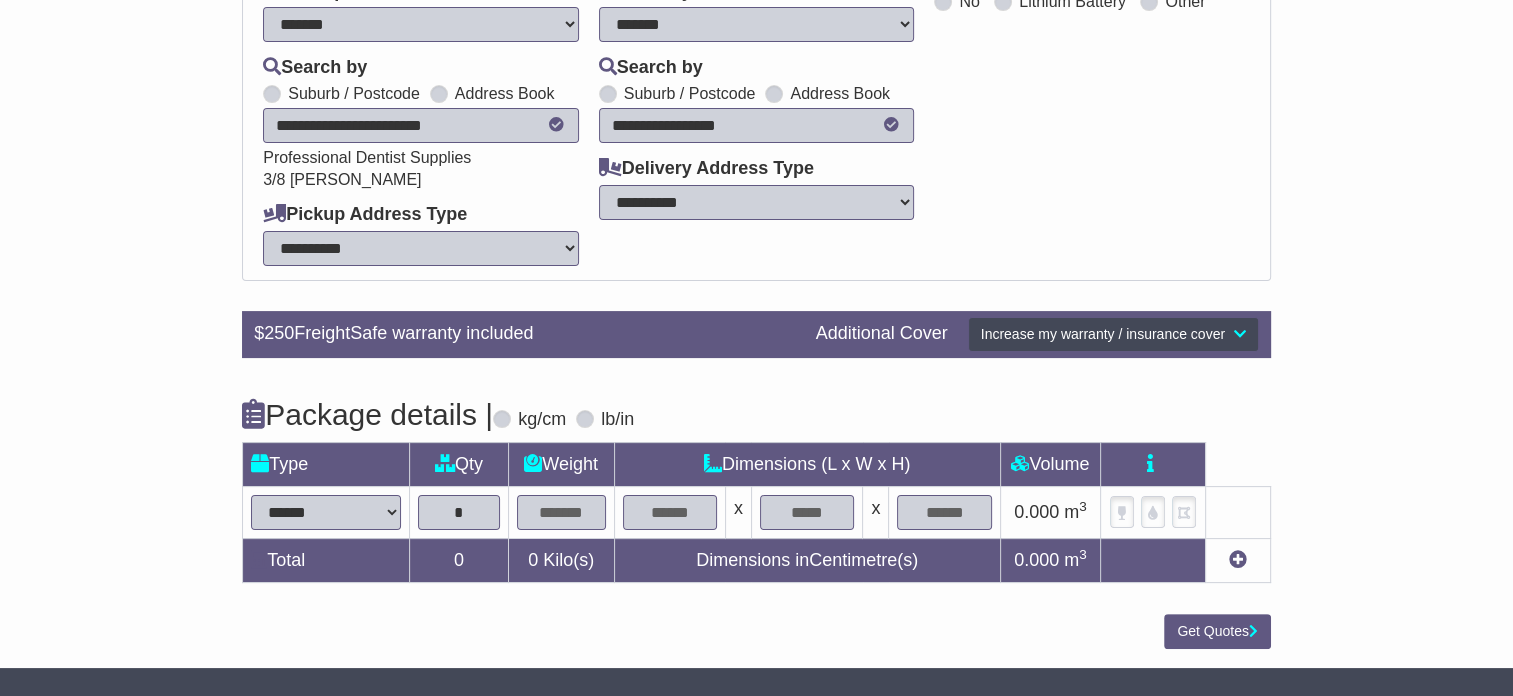 type on "*" 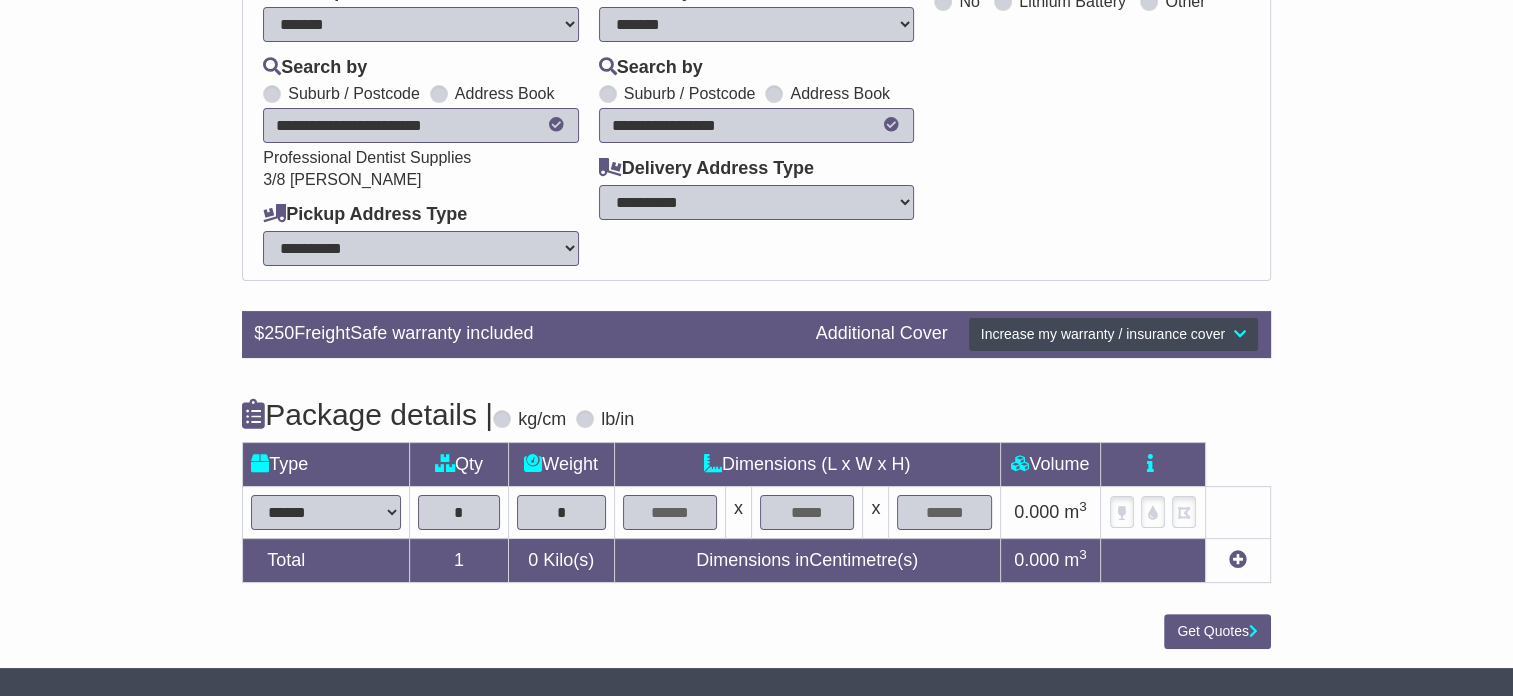 type on "*" 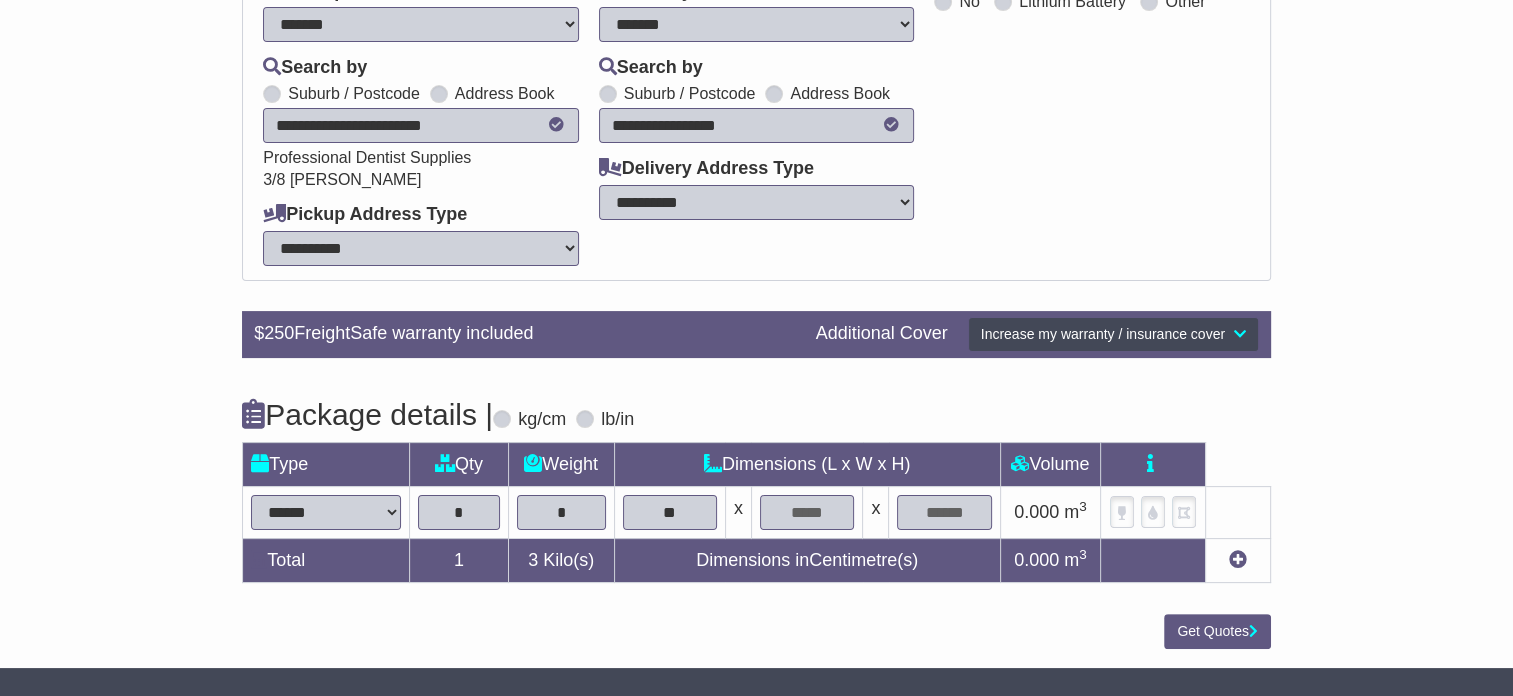 type on "**" 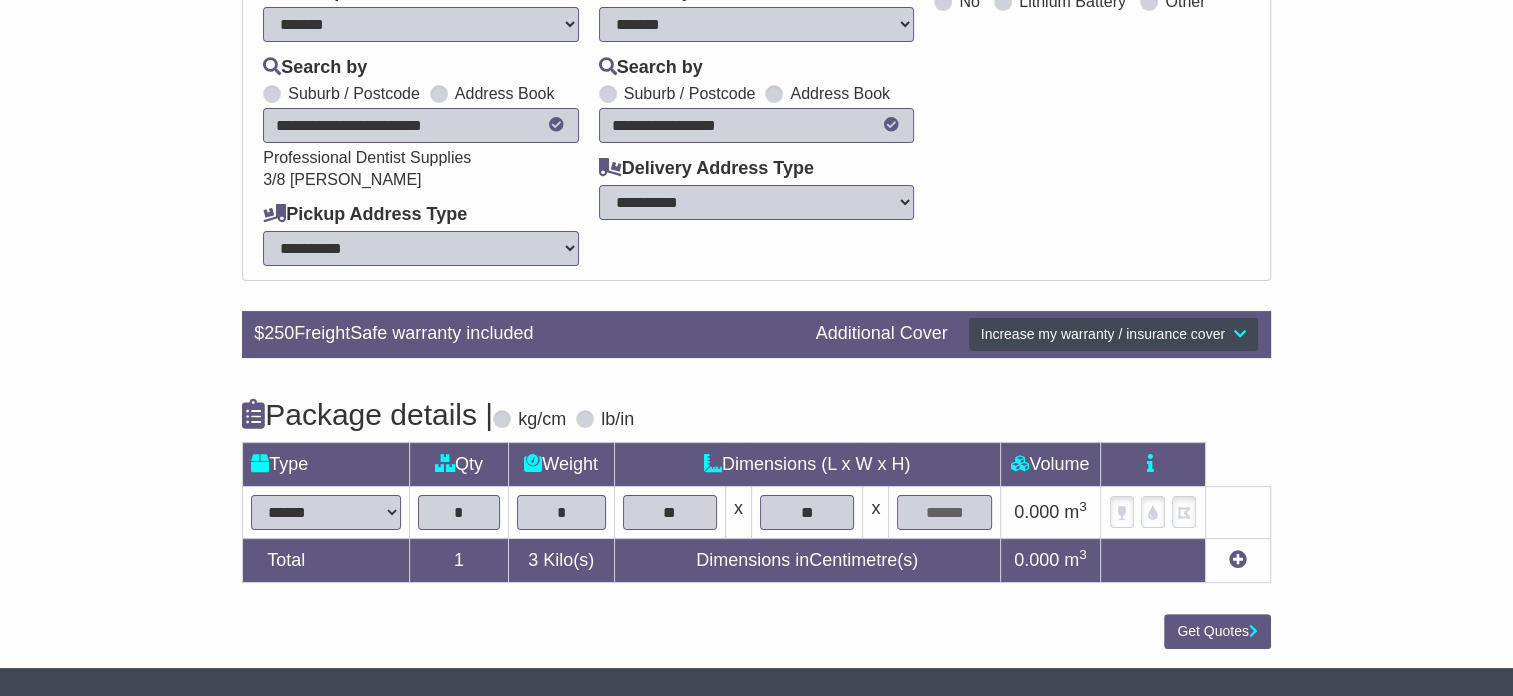 type on "**" 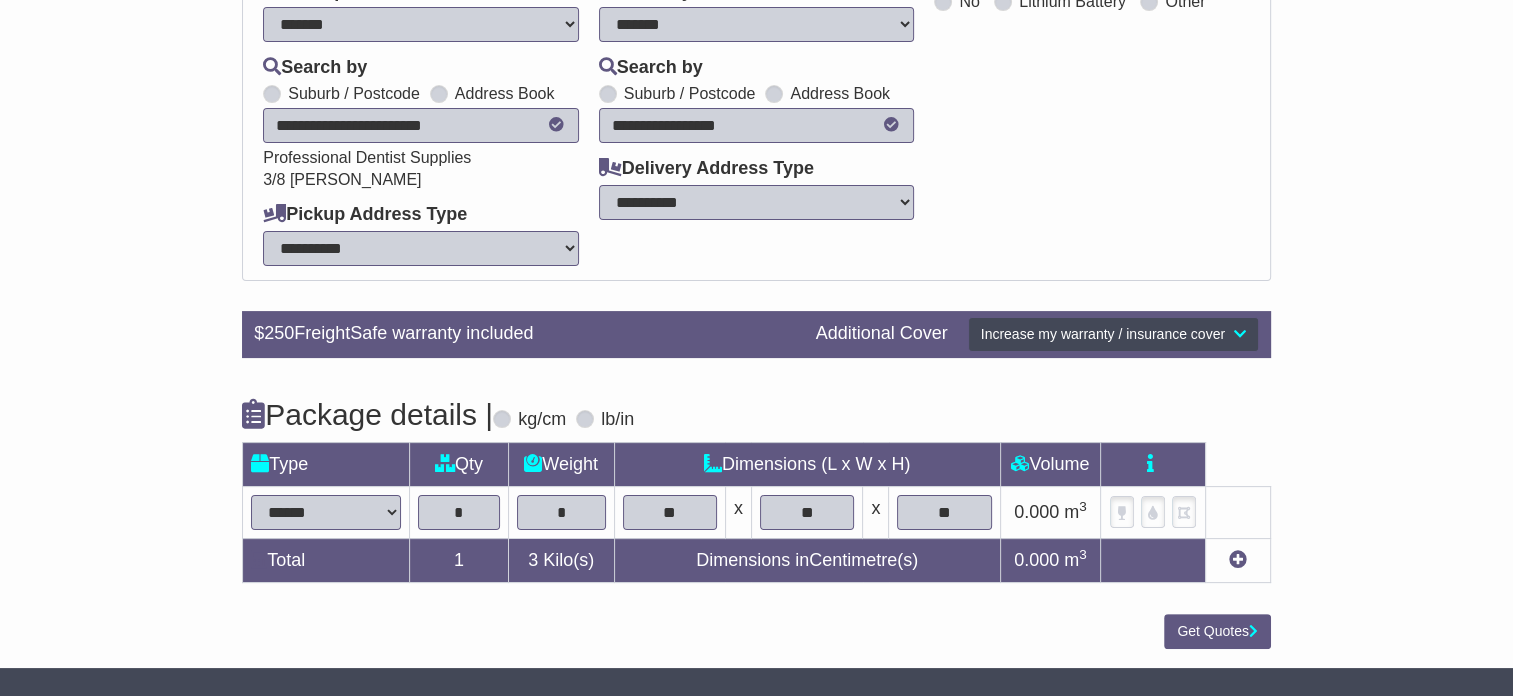 type on "**" 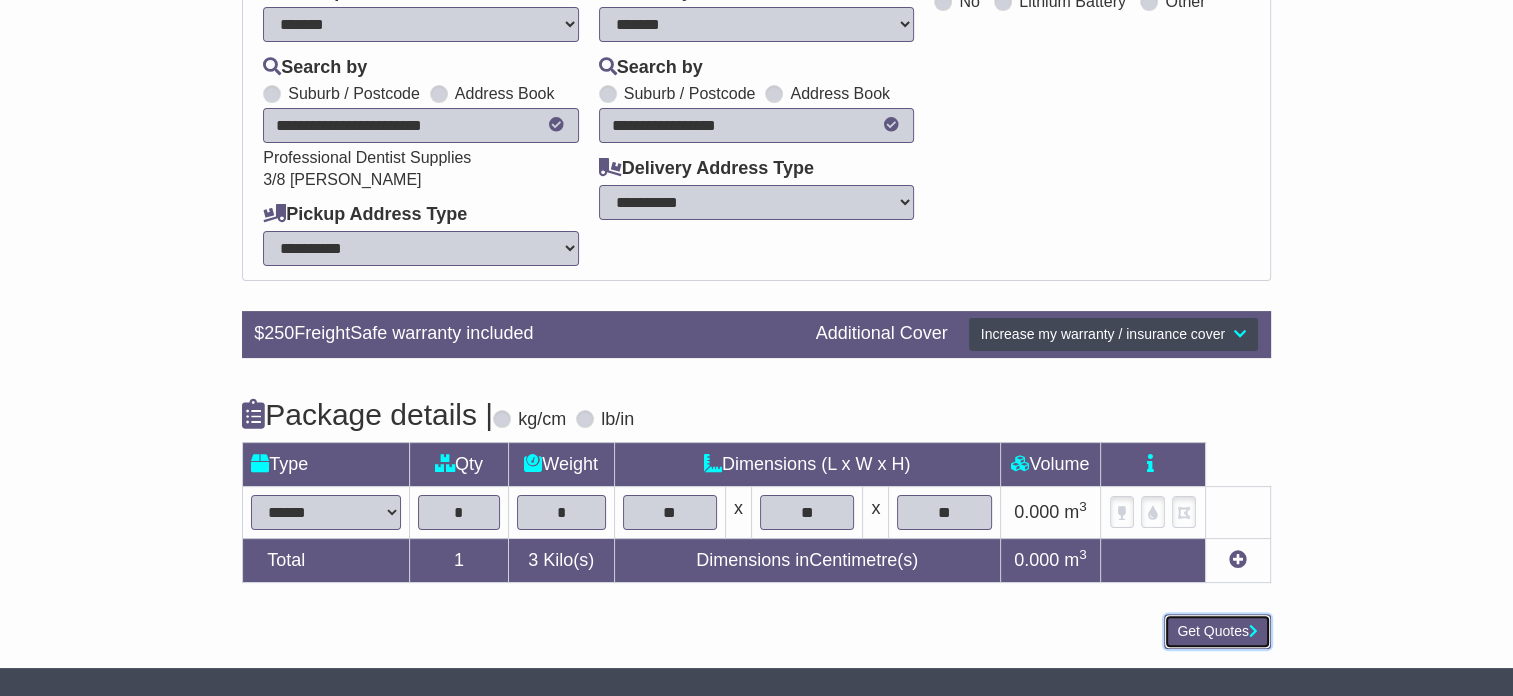 type 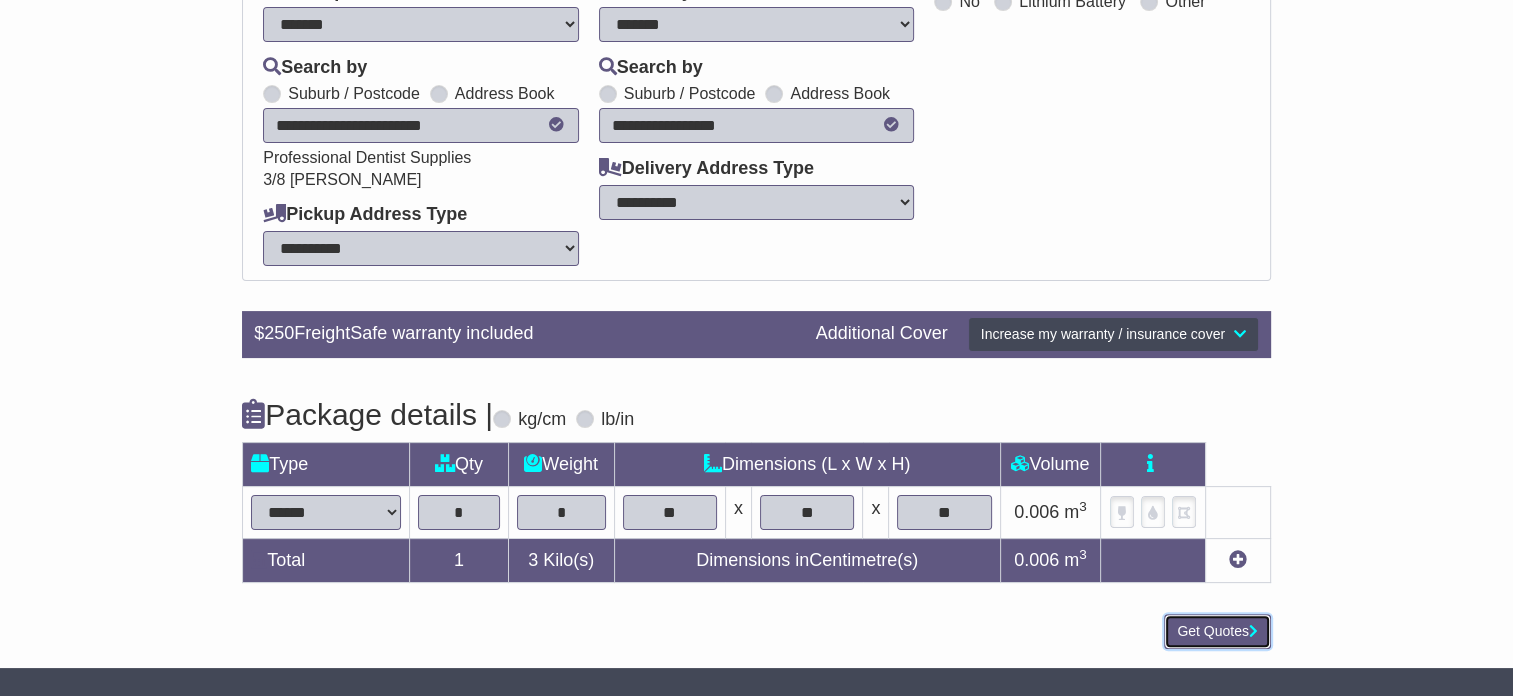 click on "Get Quotes" at bounding box center [1217, 631] 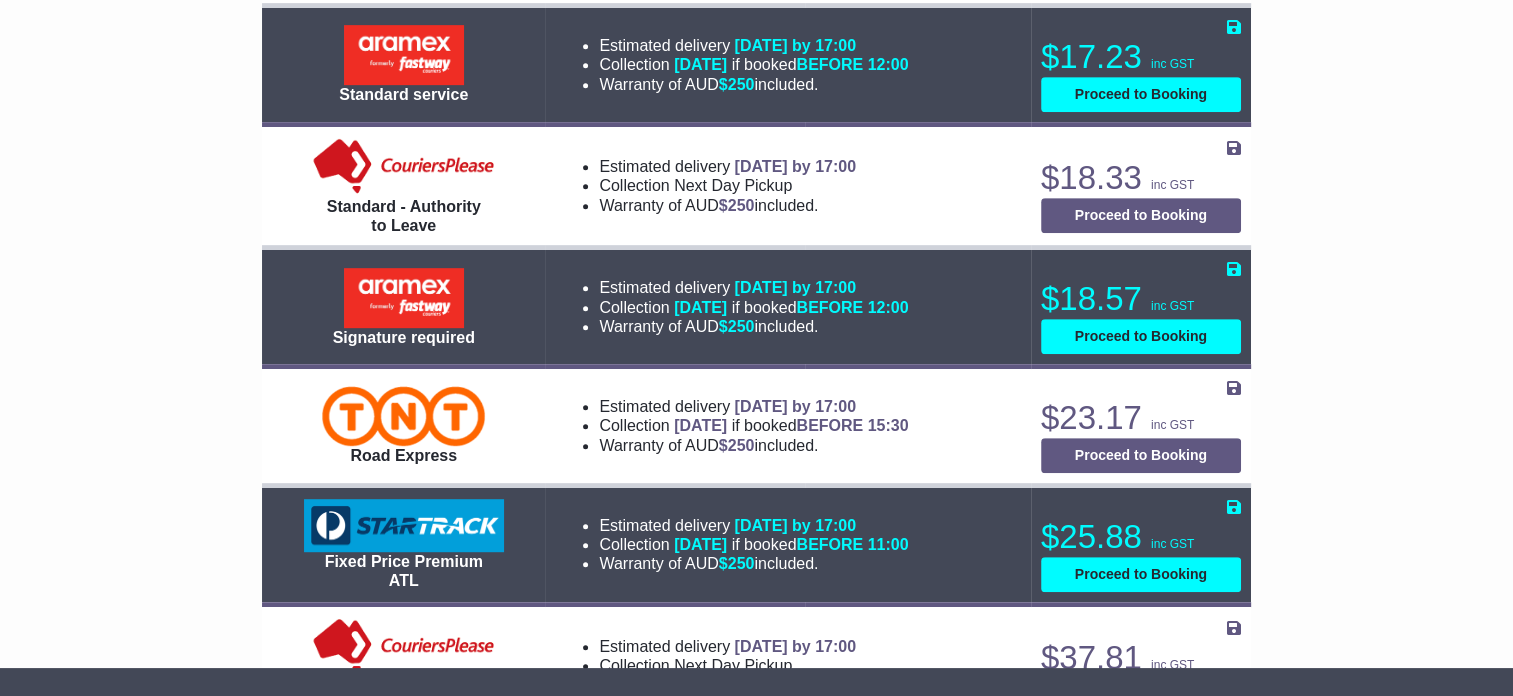 scroll, scrollTop: 1000, scrollLeft: 0, axis: vertical 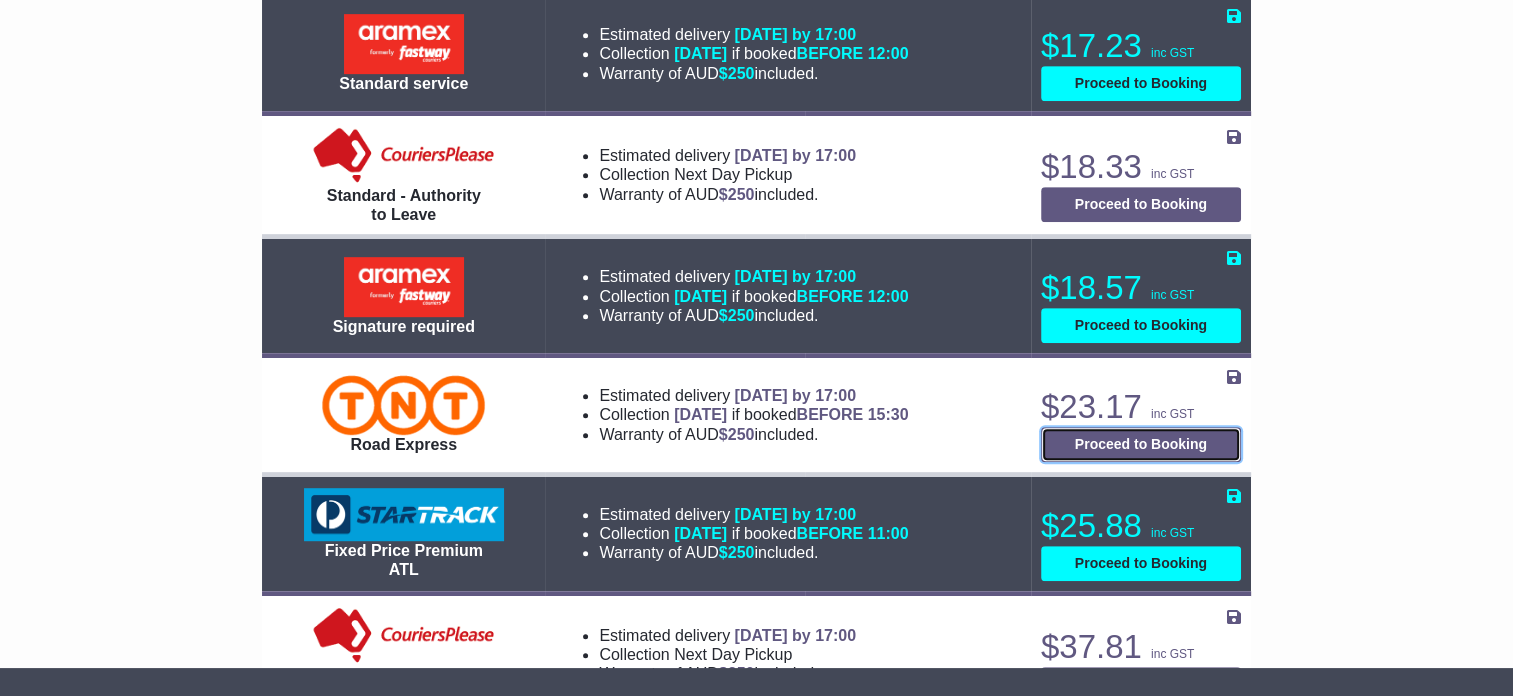 click on "Proceed to Booking" at bounding box center [1141, 444] 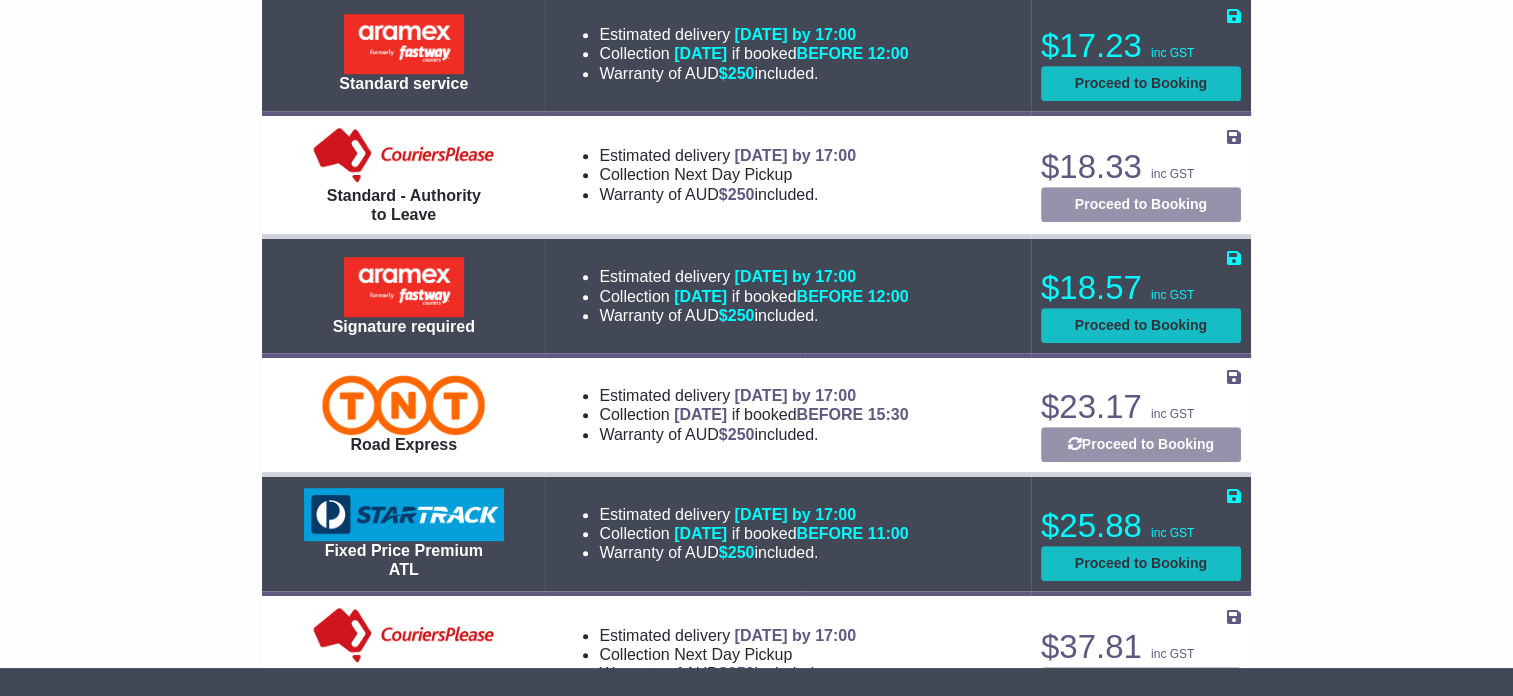 select on "****" 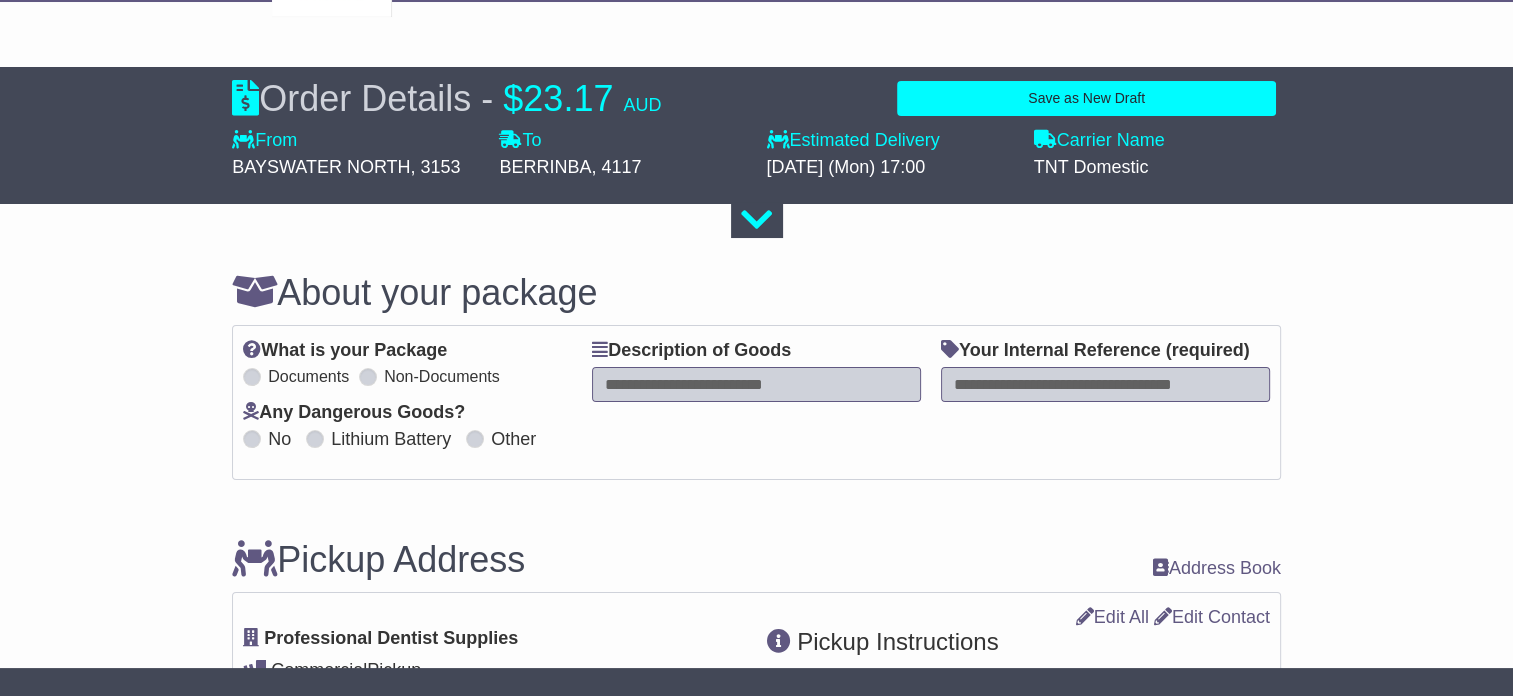 scroll, scrollTop: 100, scrollLeft: 0, axis: vertical 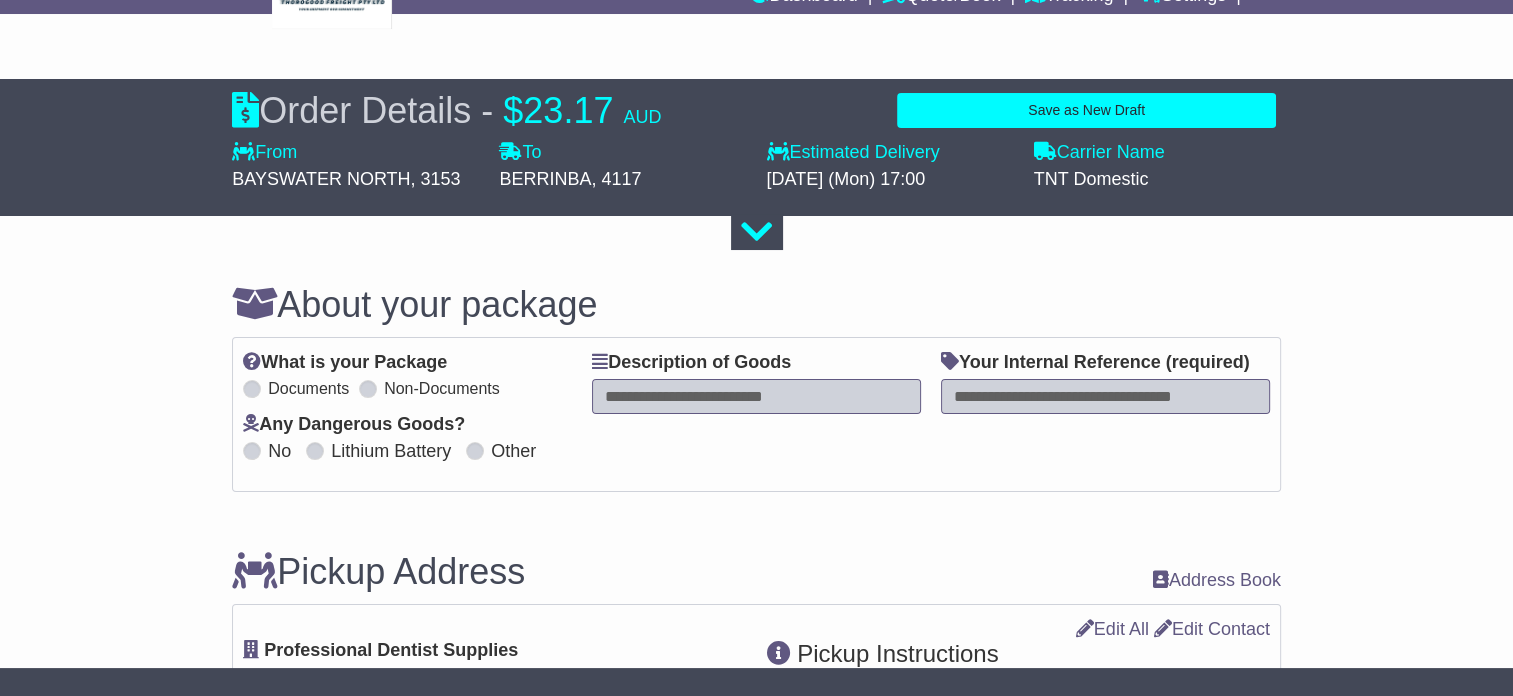 click at bounding box center [756, 396] 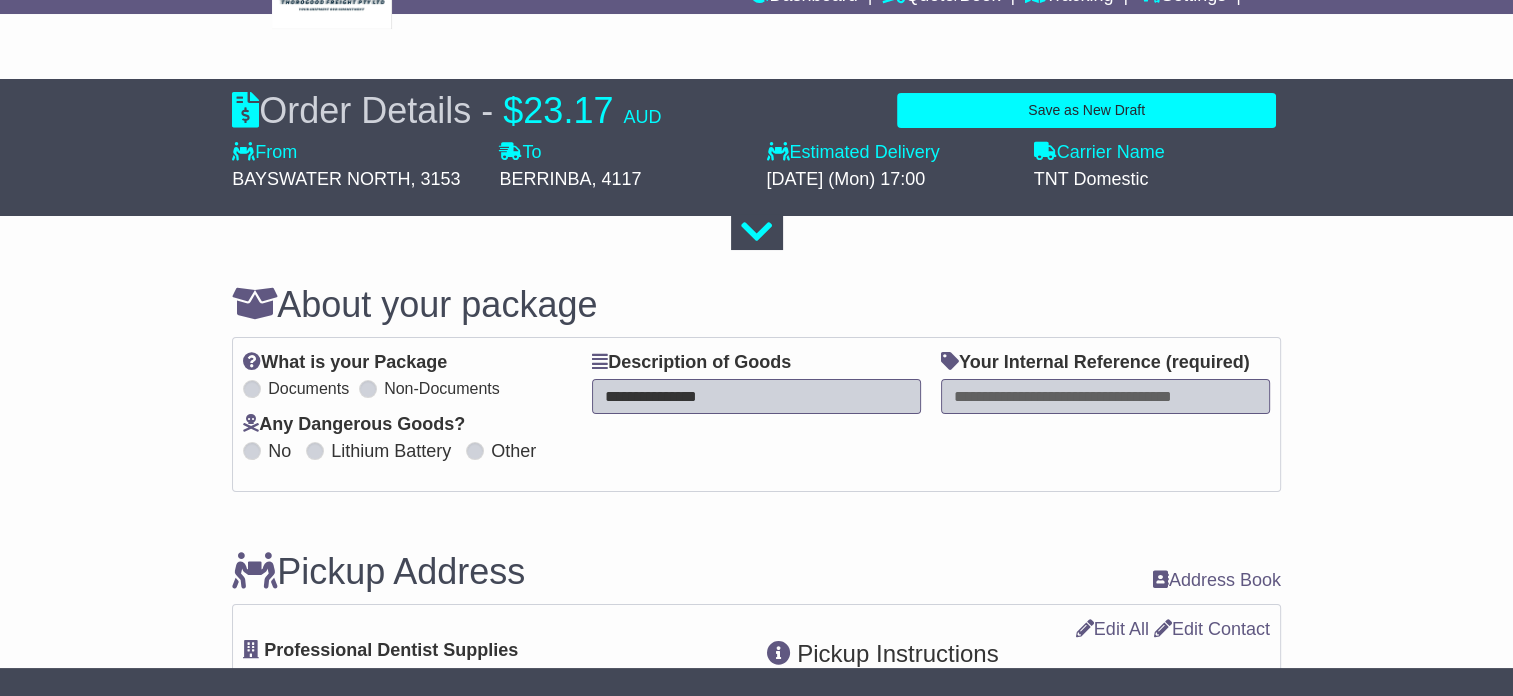 type on "**********" 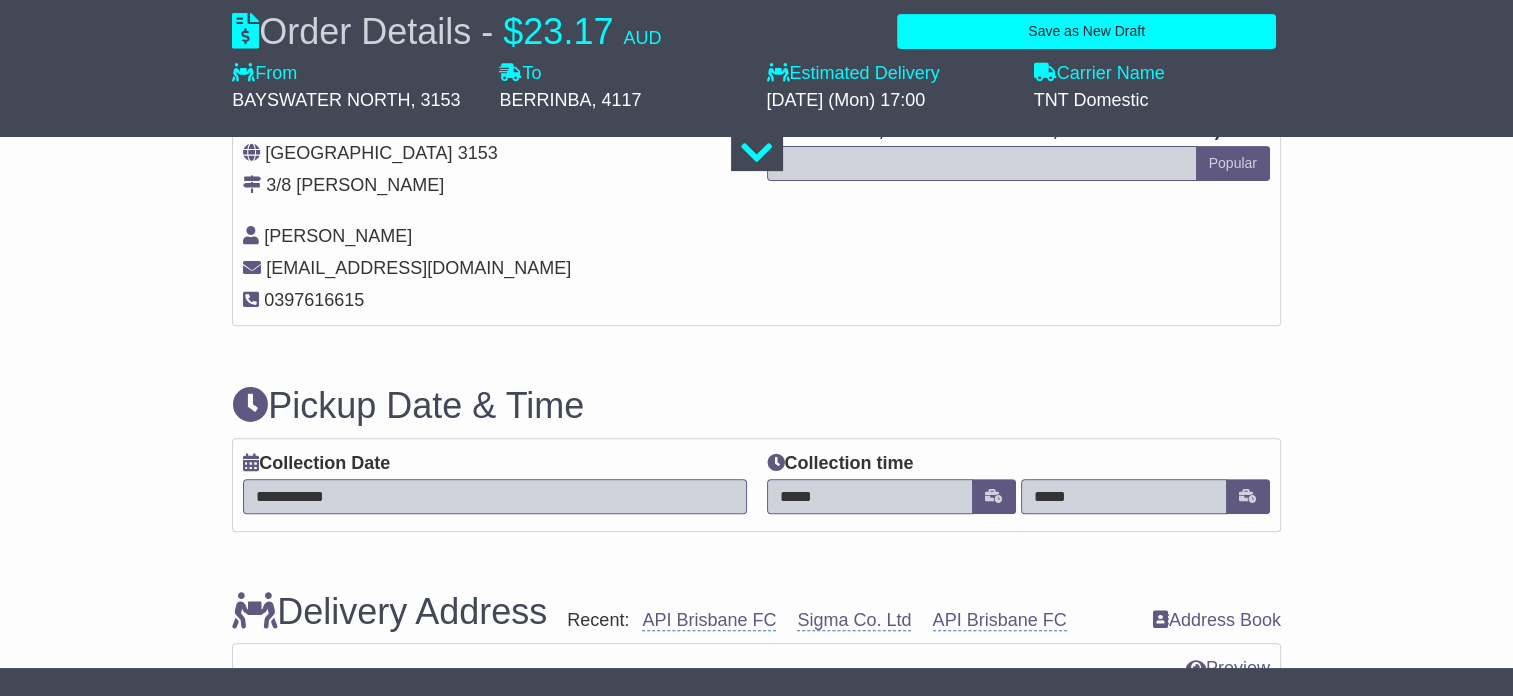 scroll, scrollTop: 700, scrollLeft: 0, axis: vertical 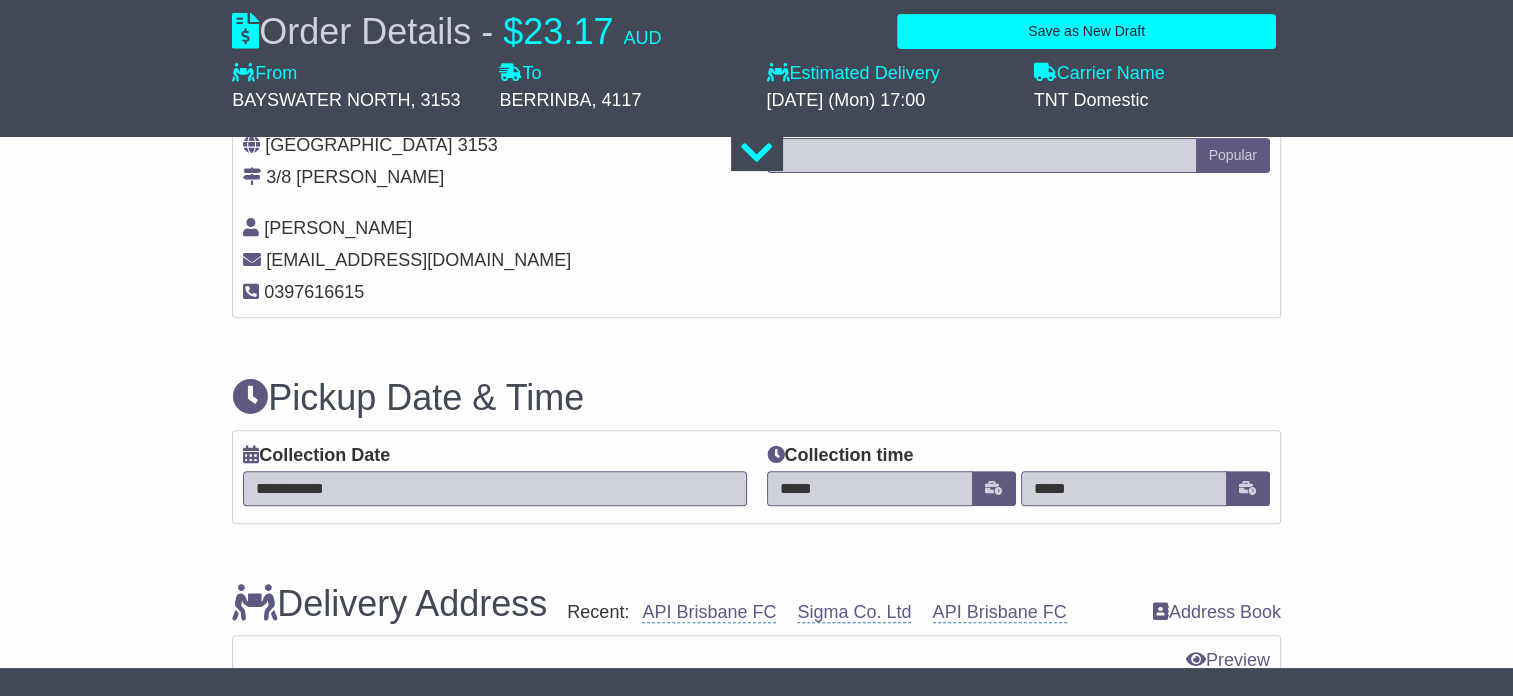 type on "*****" 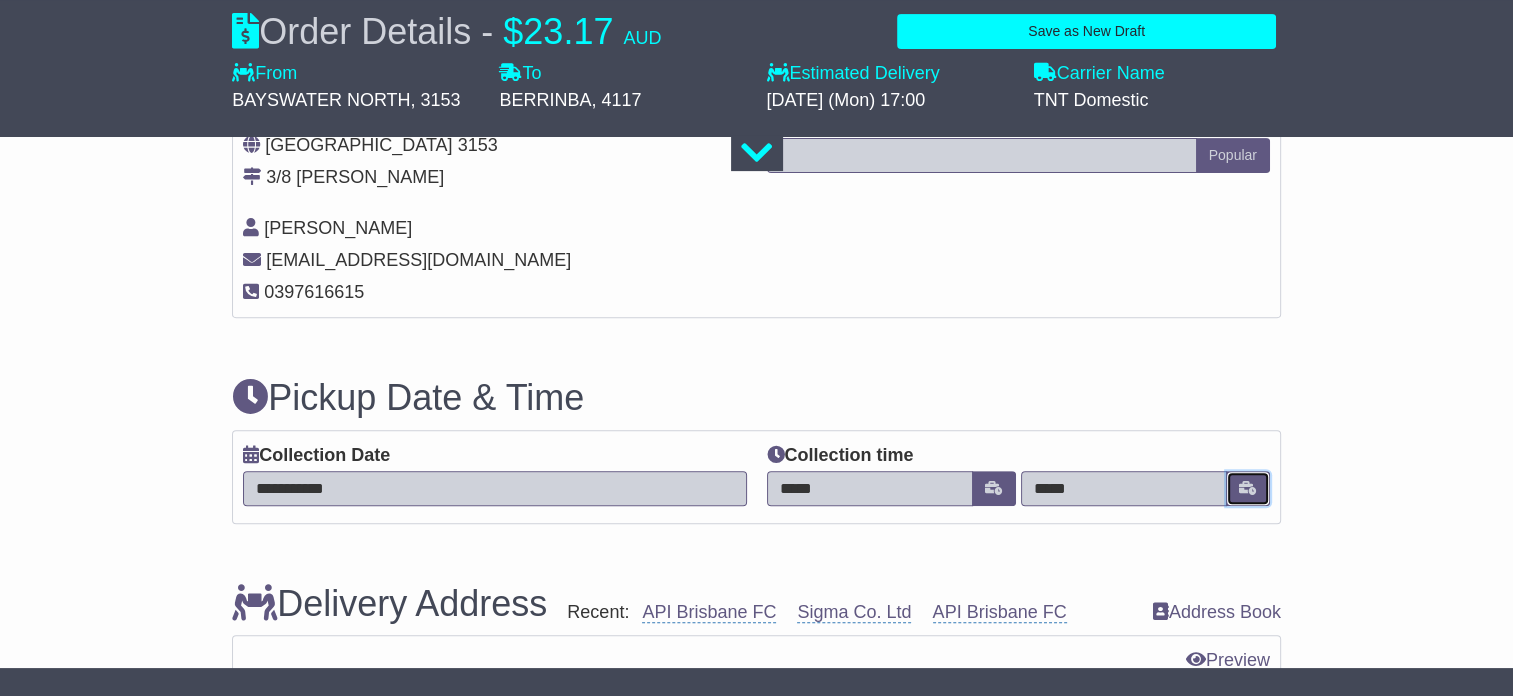 click at bounding box center [1248, 488] 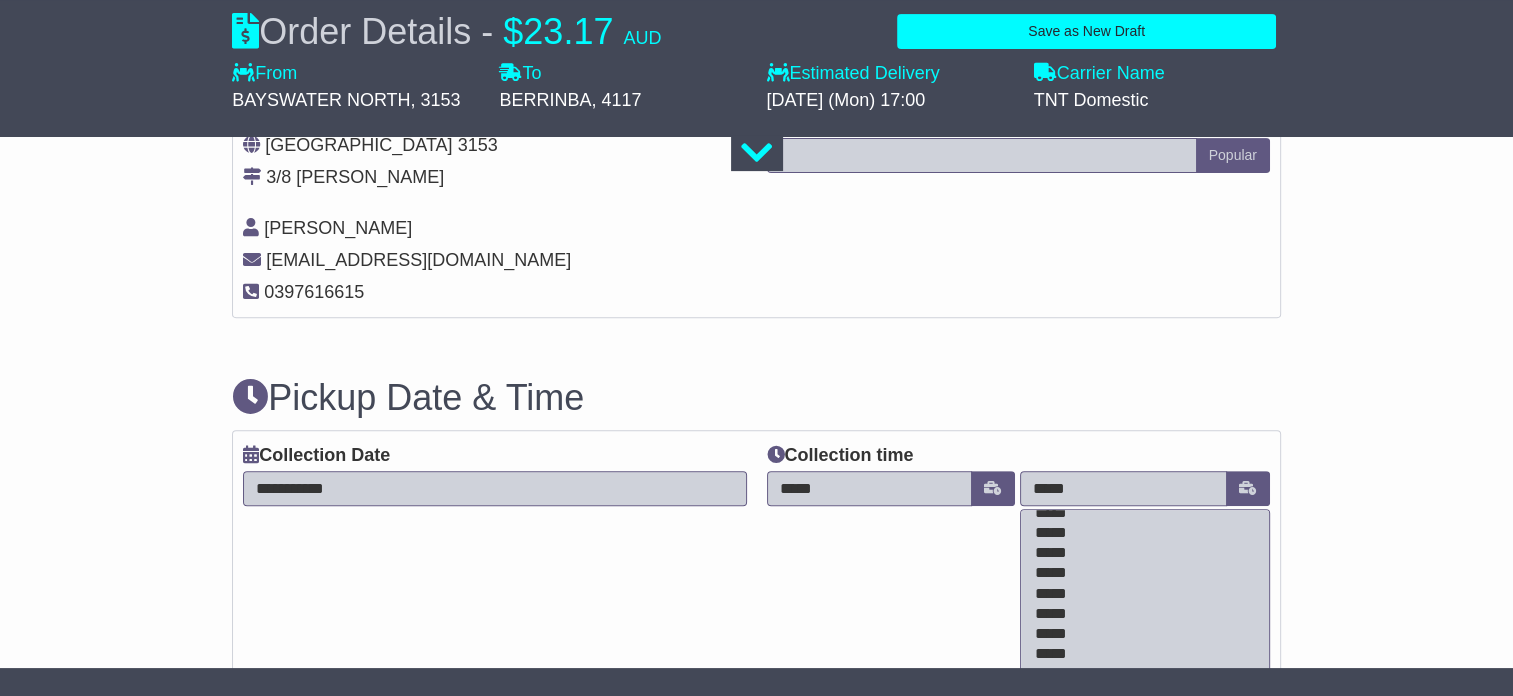 scroll, scrollTop: 200, scrollLeft: 0, axis: vertical 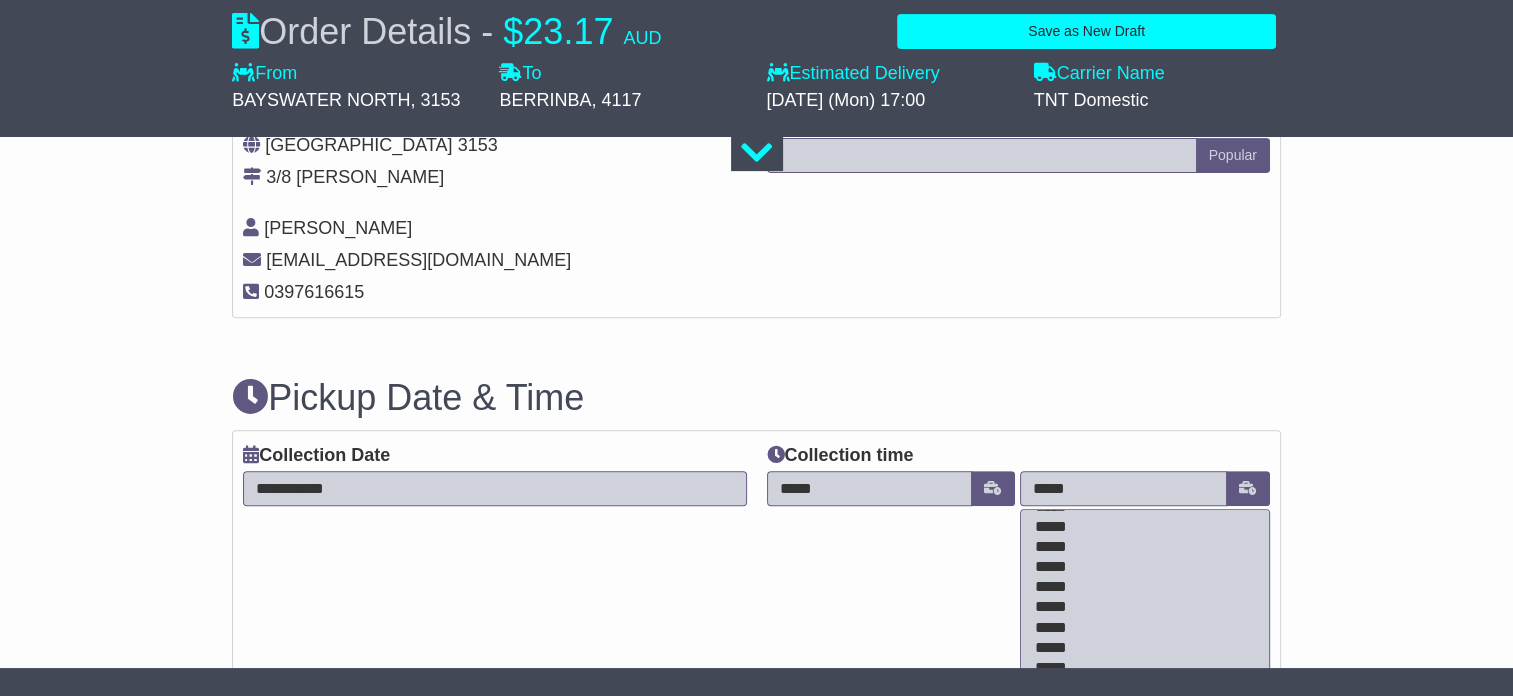 click on "*****" at bounding box center [1140, 649] 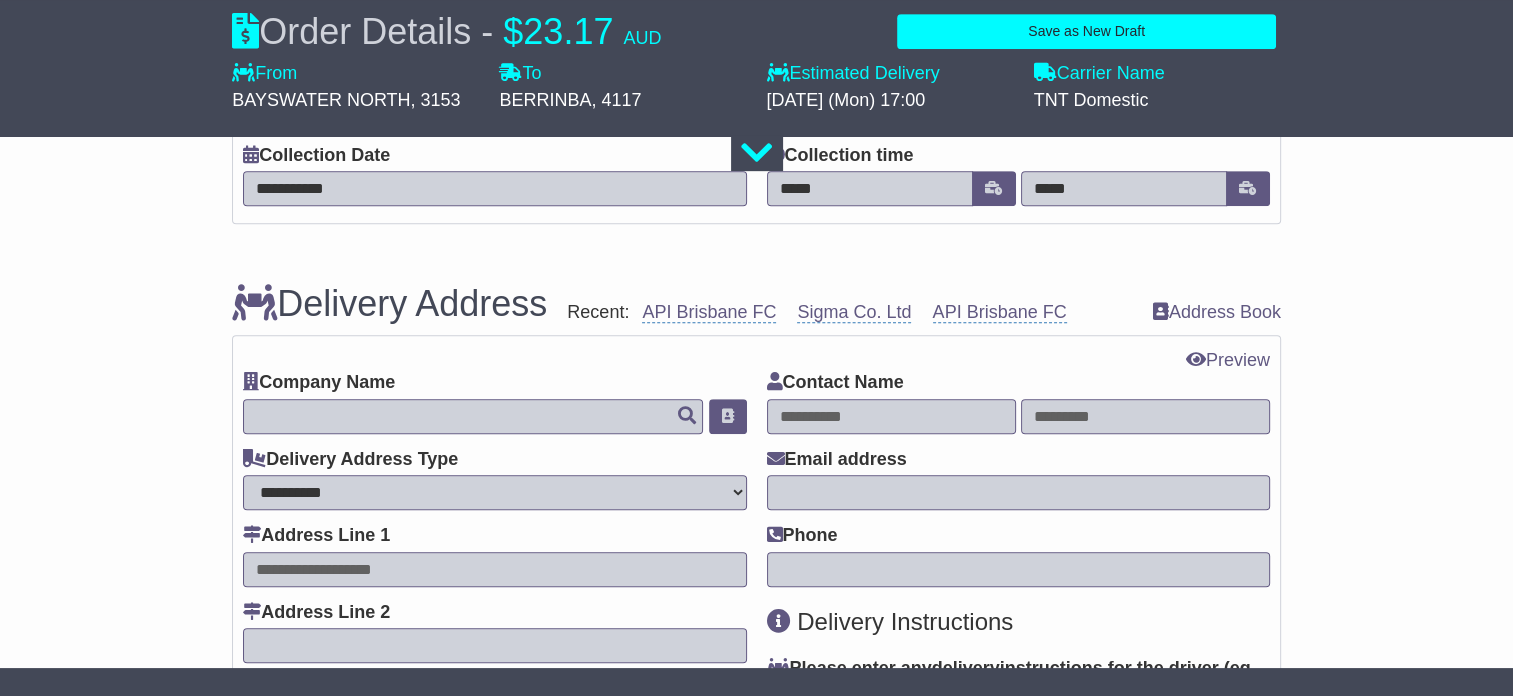 scroll, scrollTop: 900, scrollLeft: 0, axis: vertical 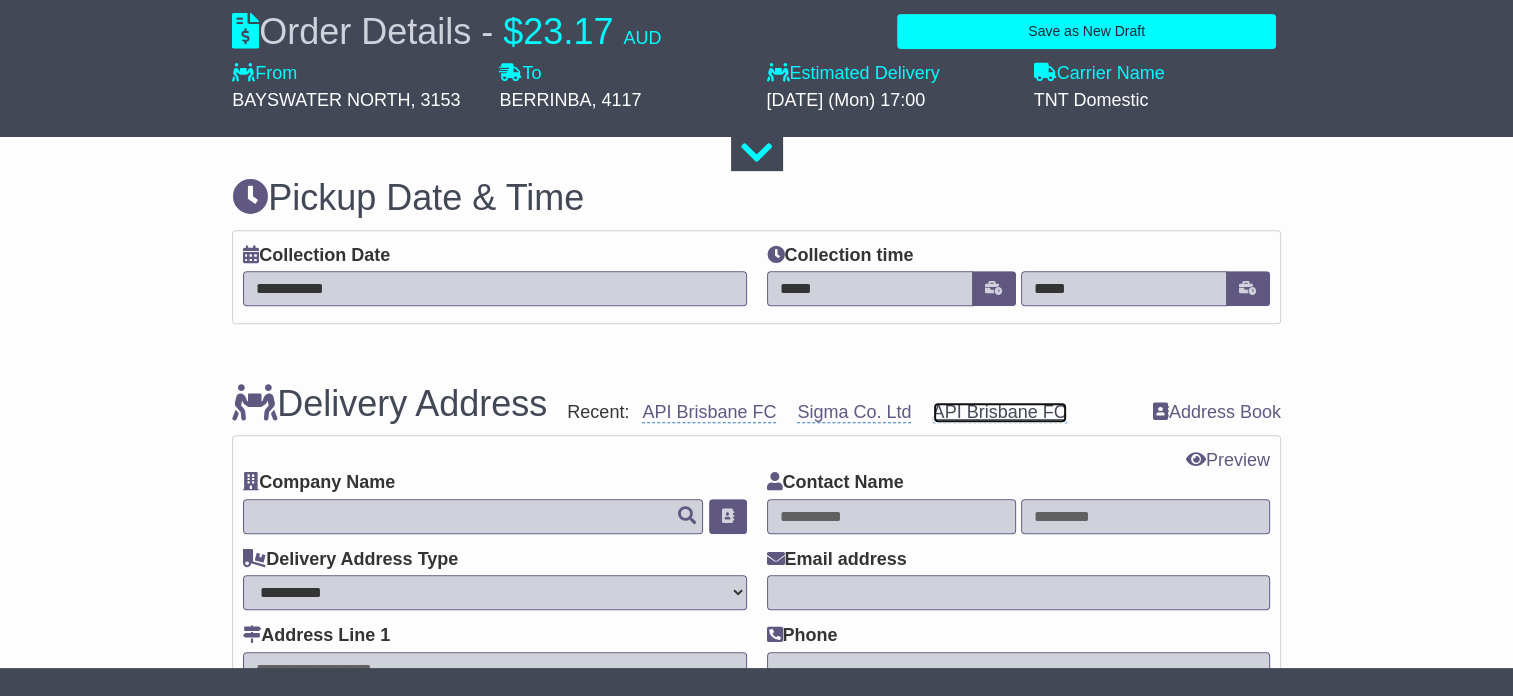 click on "API Brisbane FC" at bounding box center [1000, 412] 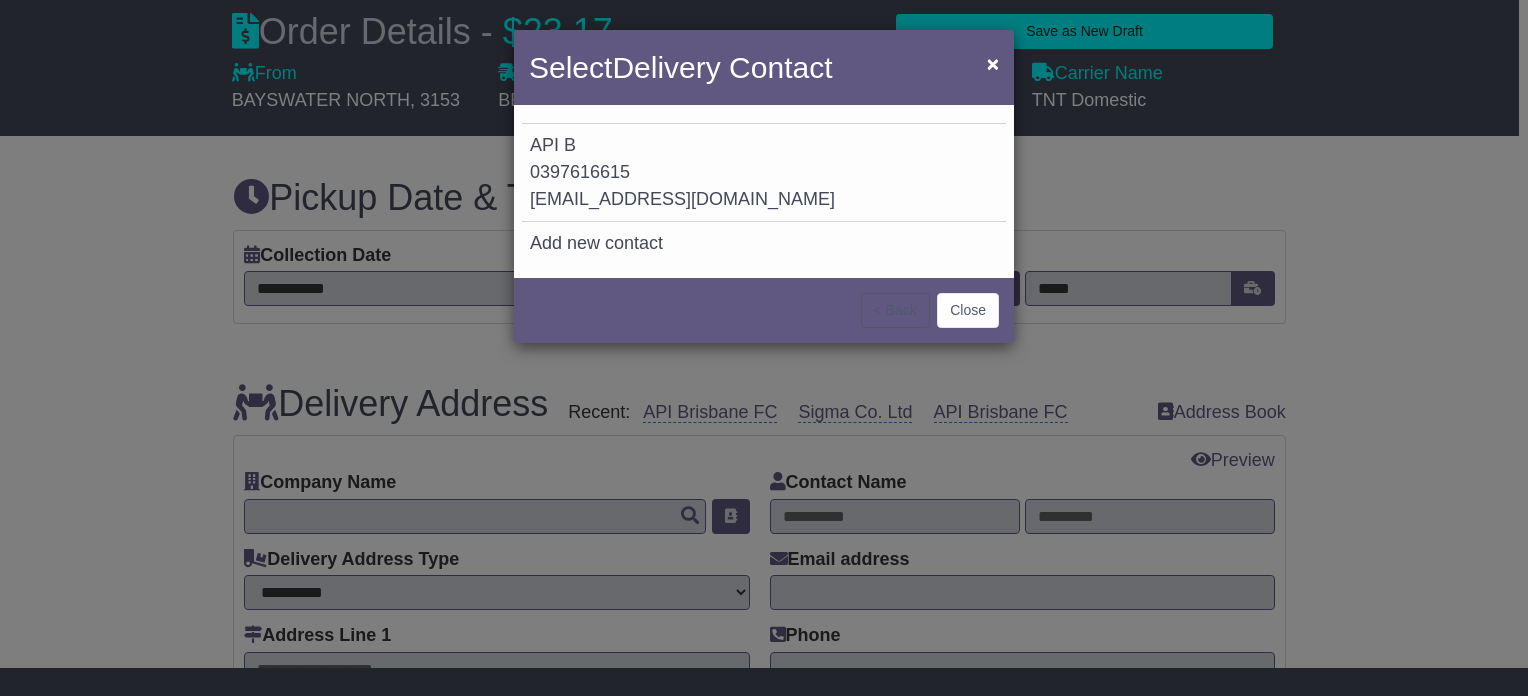 click on "0397616615" at bounding box center [580, 172] 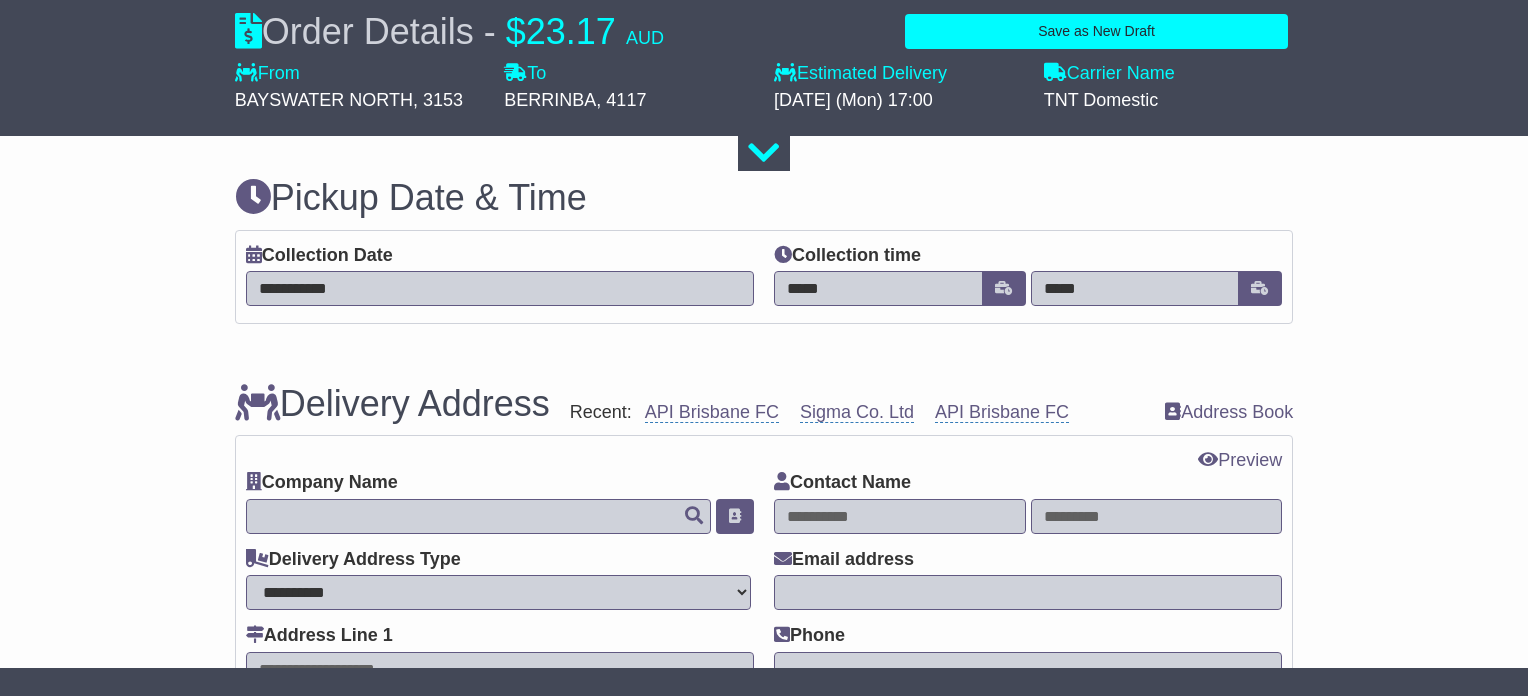type on "**********" 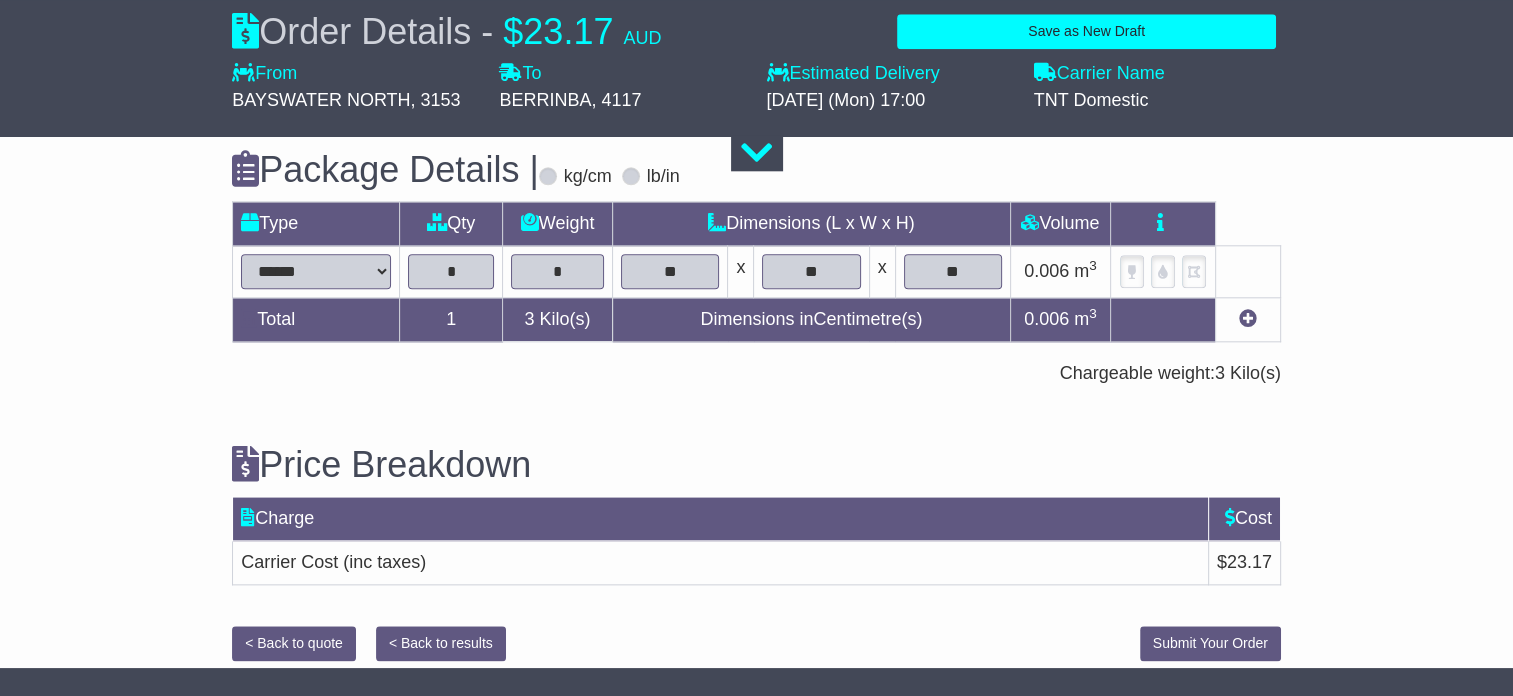 scroll, scrollTop: 2196, scrollLeft: 0, axis: vertical 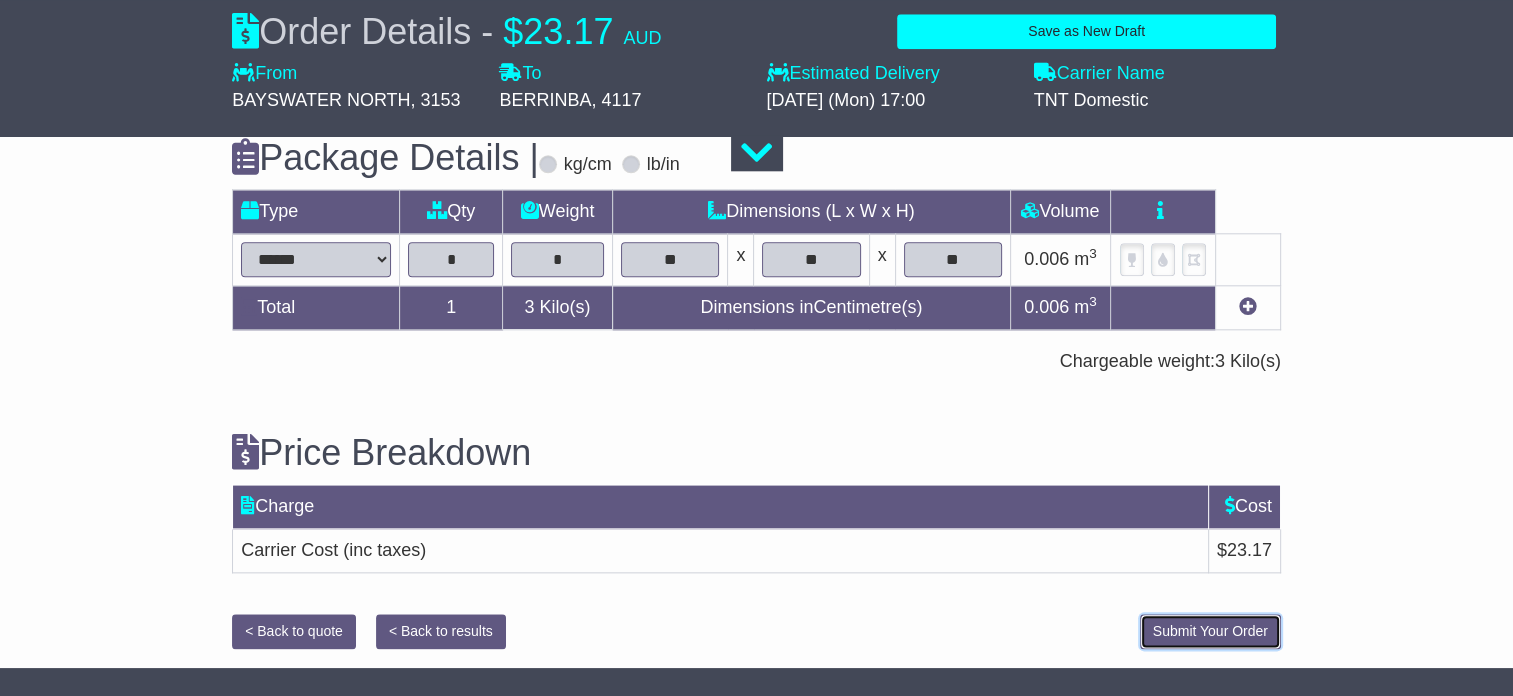 click on "Submit Your Order" at bounding box center (1210, 631) 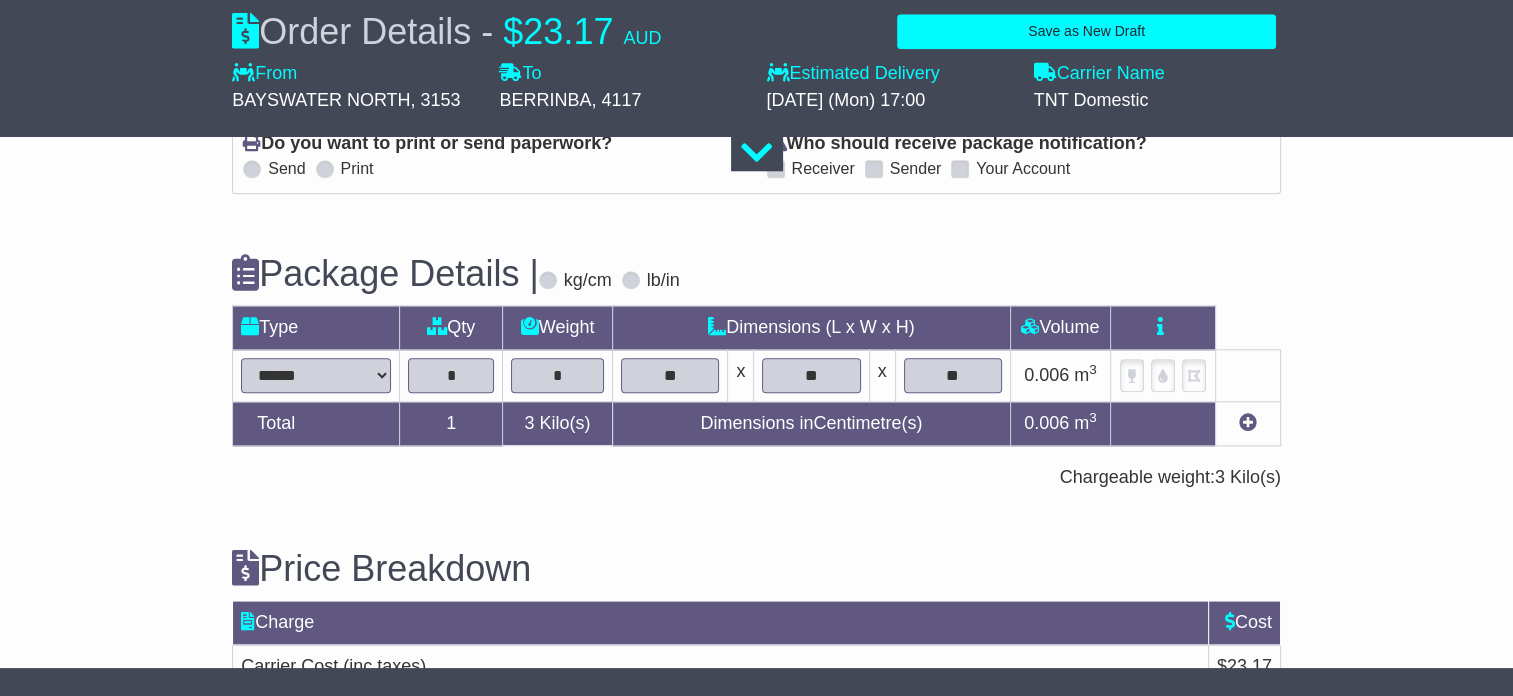scroll, scrollTop: 2196, scrollLeft: 0, axis: vertical 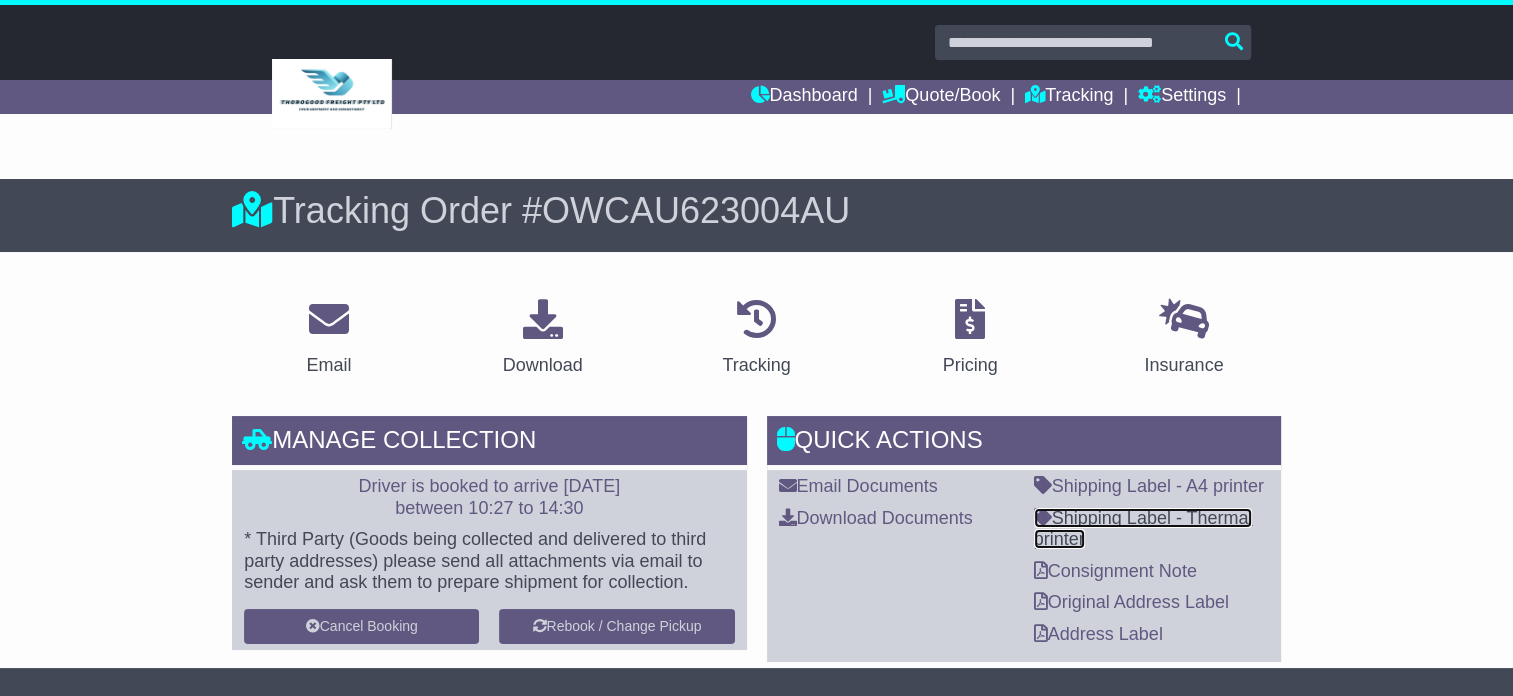 click on "Shipping Label - Thermal printer" at bounding box center [1143, 529] 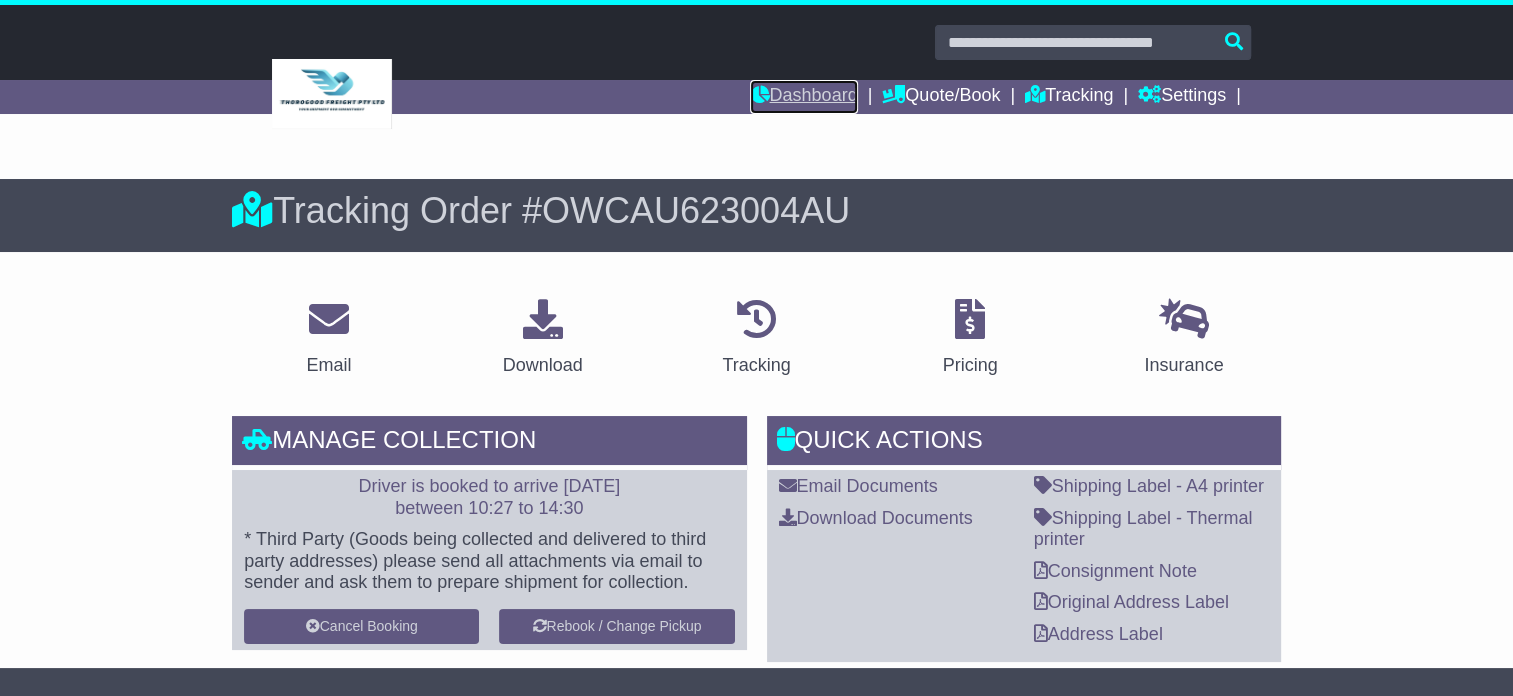 click on "Dashboard" at bounding box center [803, 97] 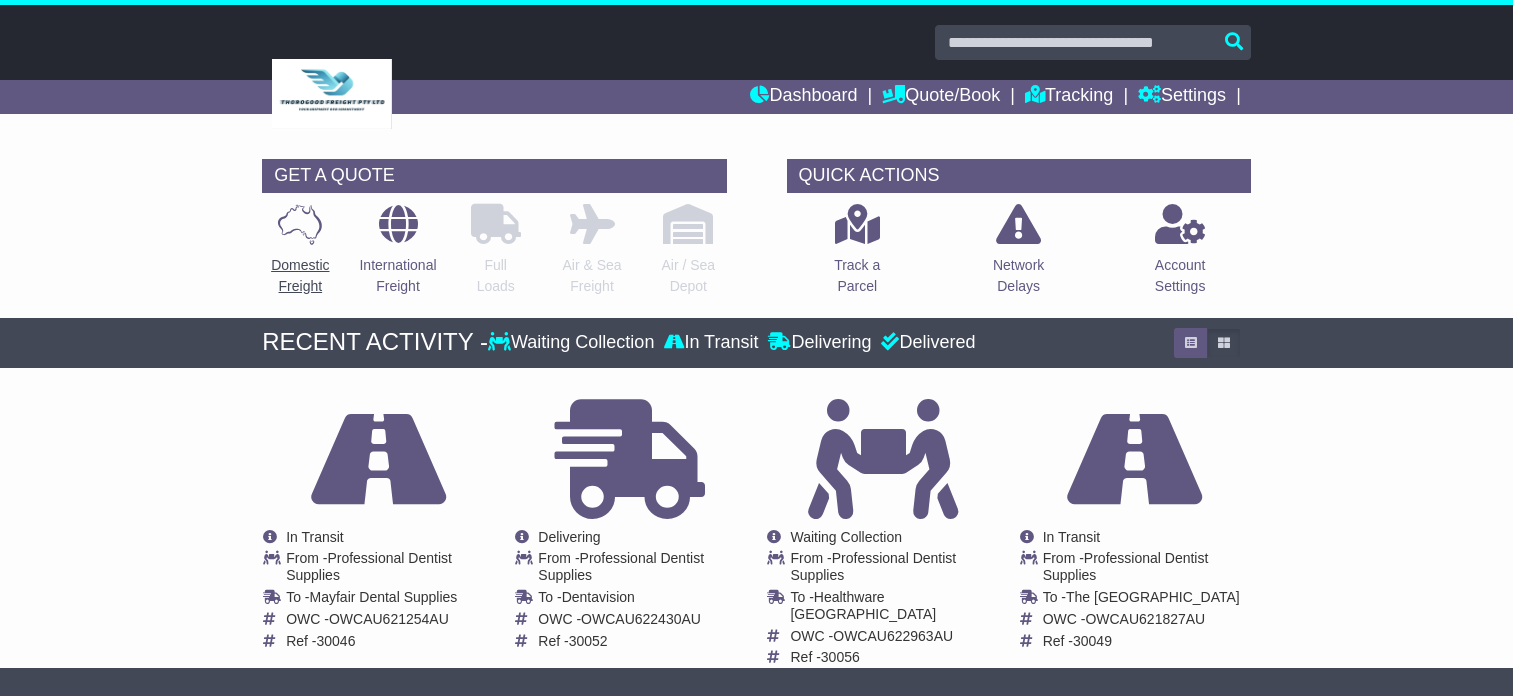 scroll, scrollTop: 0, scrollLeft: 0, axis: both 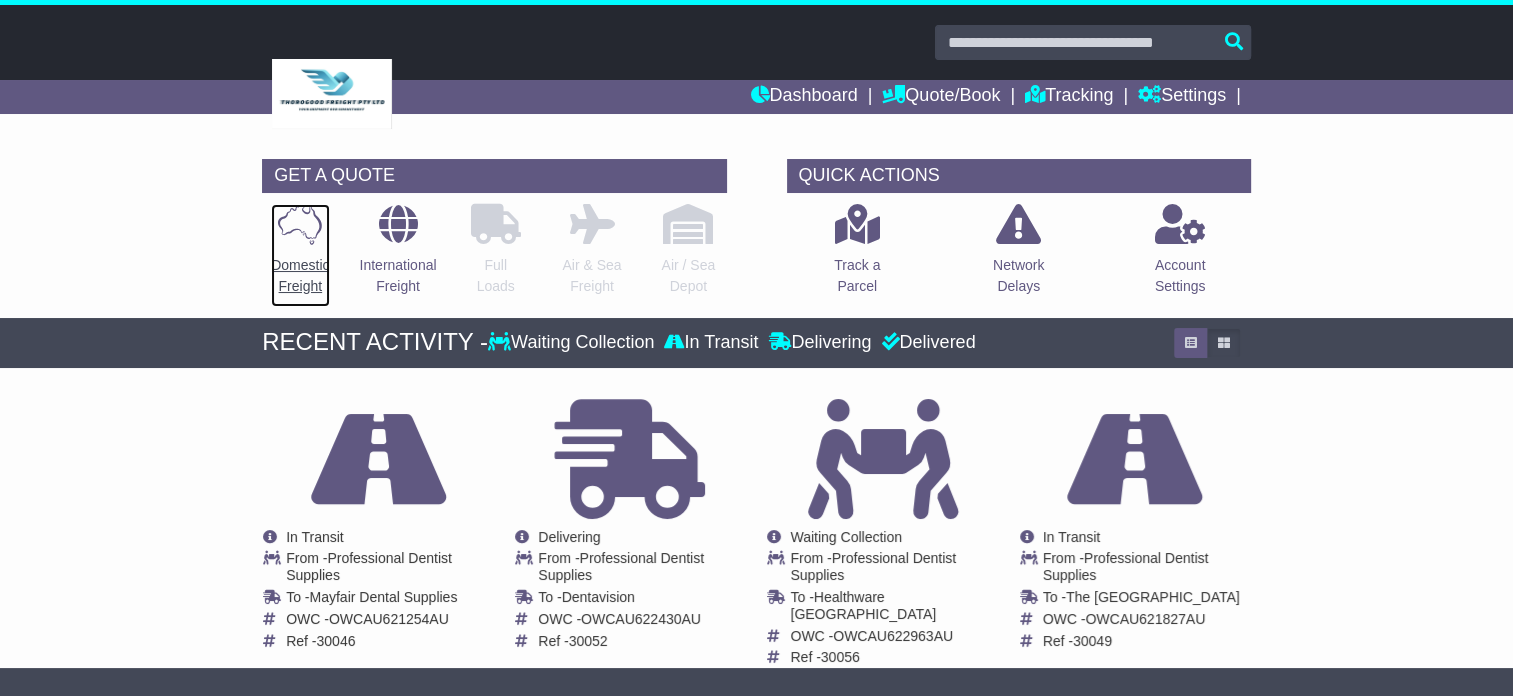 click on "Domestic Freight" at bounding box center (300, 276) 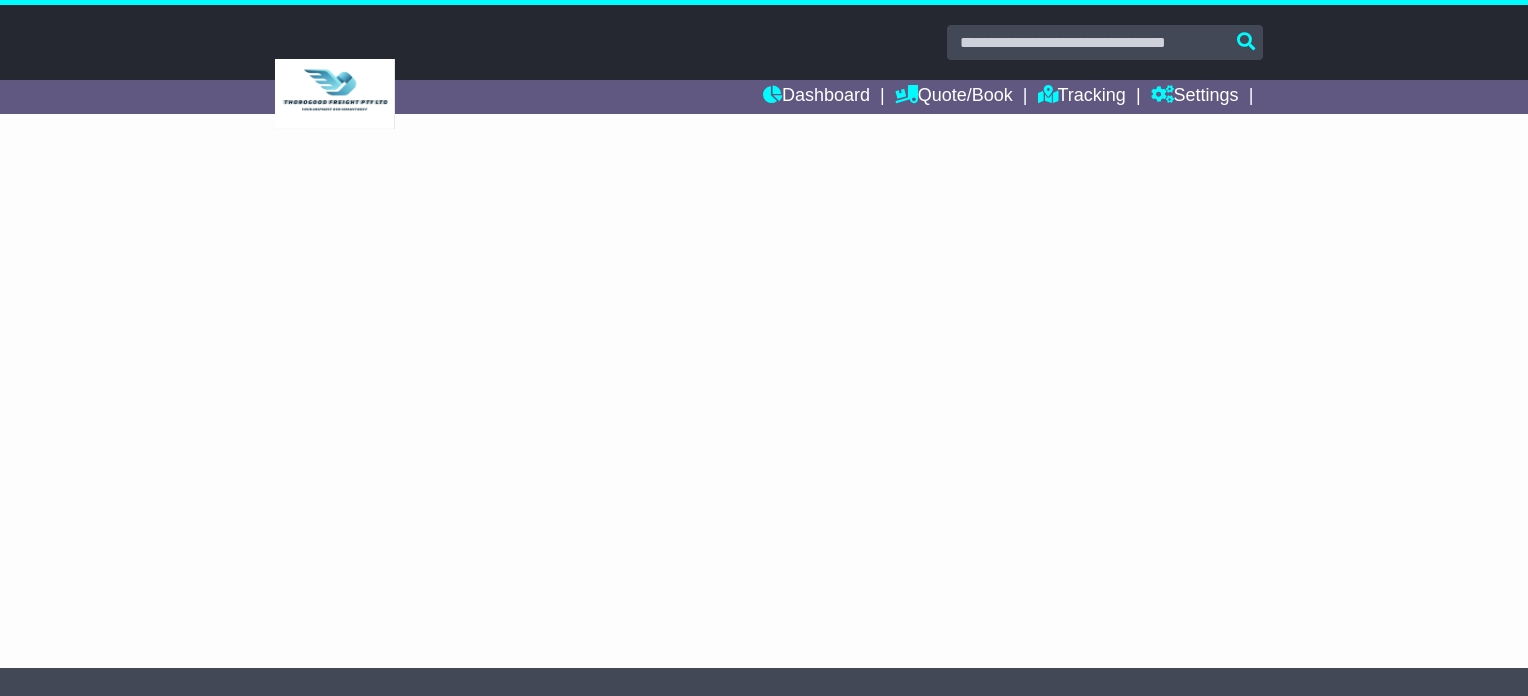 scroll, scrollTop: 0, scrollLeft: 0, axis: both 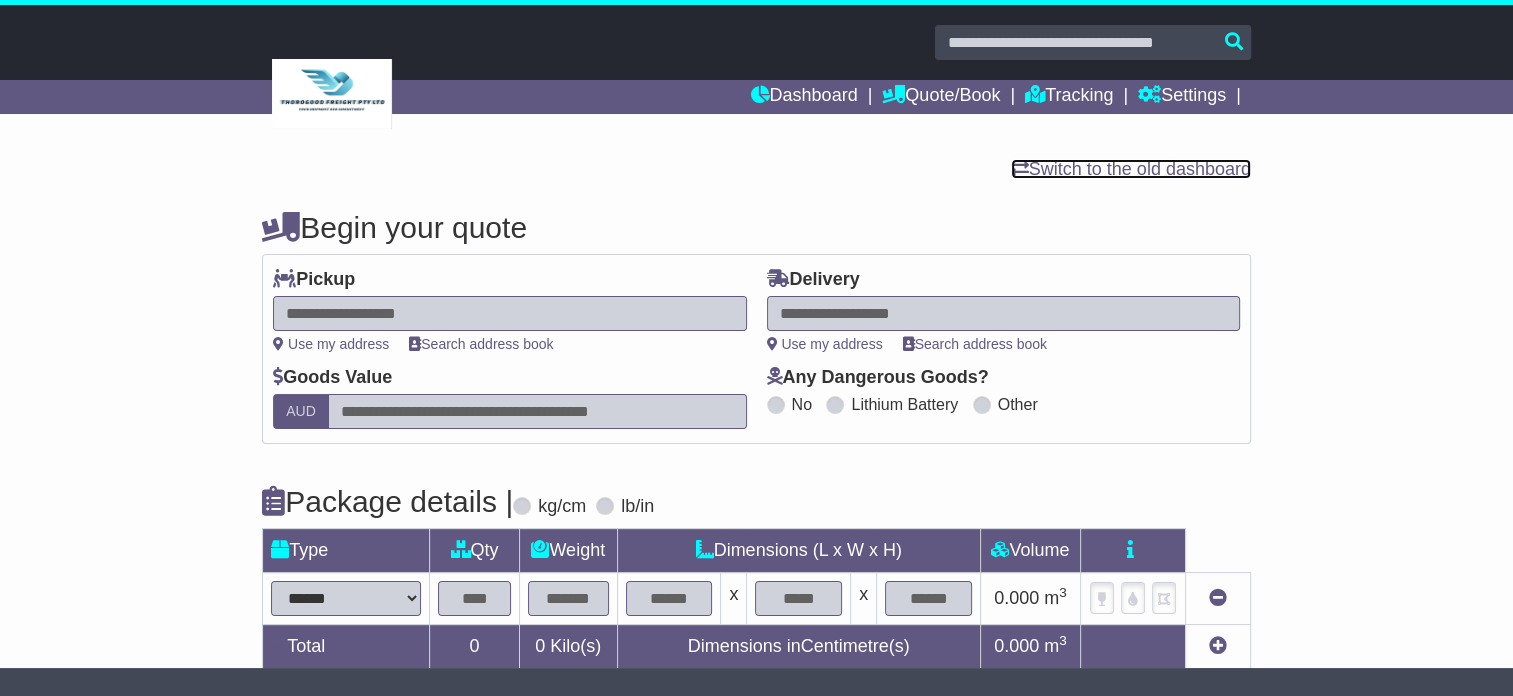 click on "Switch to the old dashboard" at bounding box center [1131, 169] 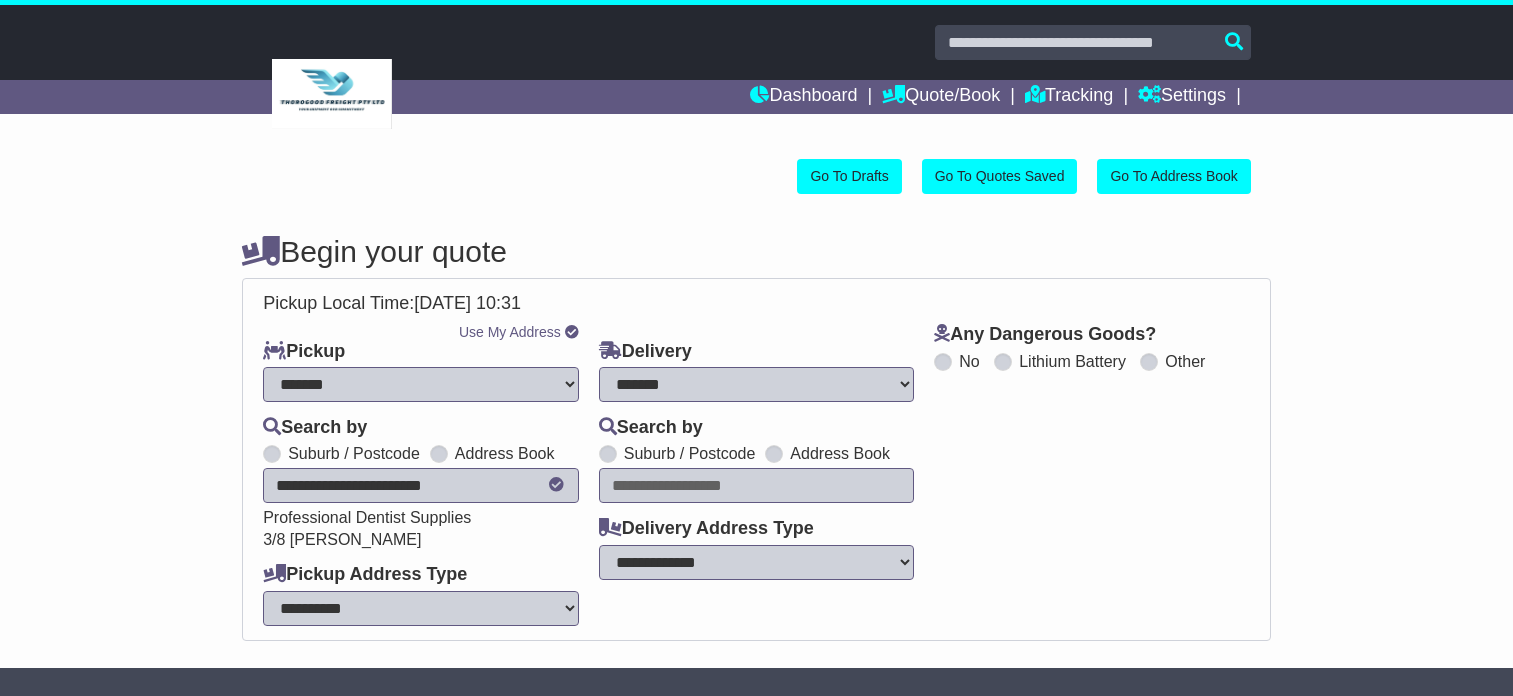 select on "**" 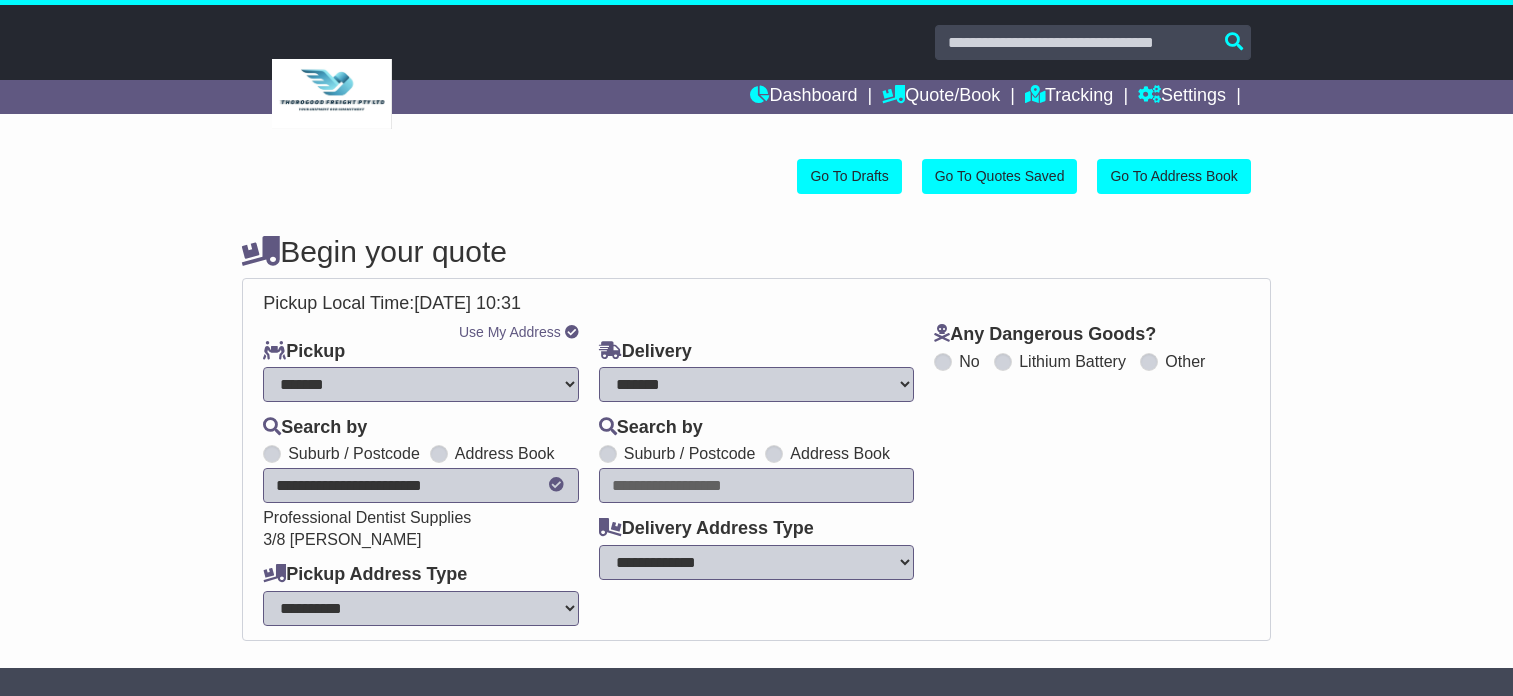 scroll, scrollTop: 0, scrollLeft: 0, axis: both 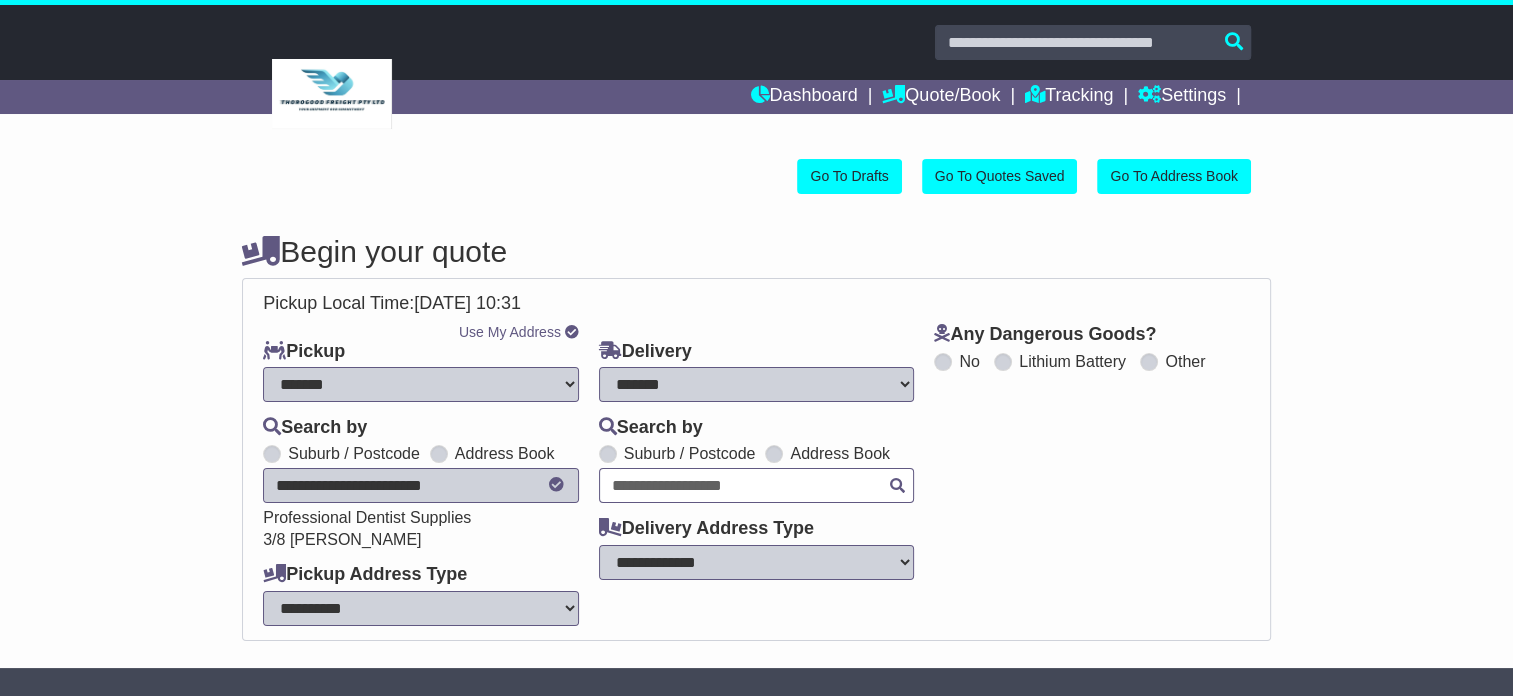 click at bounding box center (757, 485) 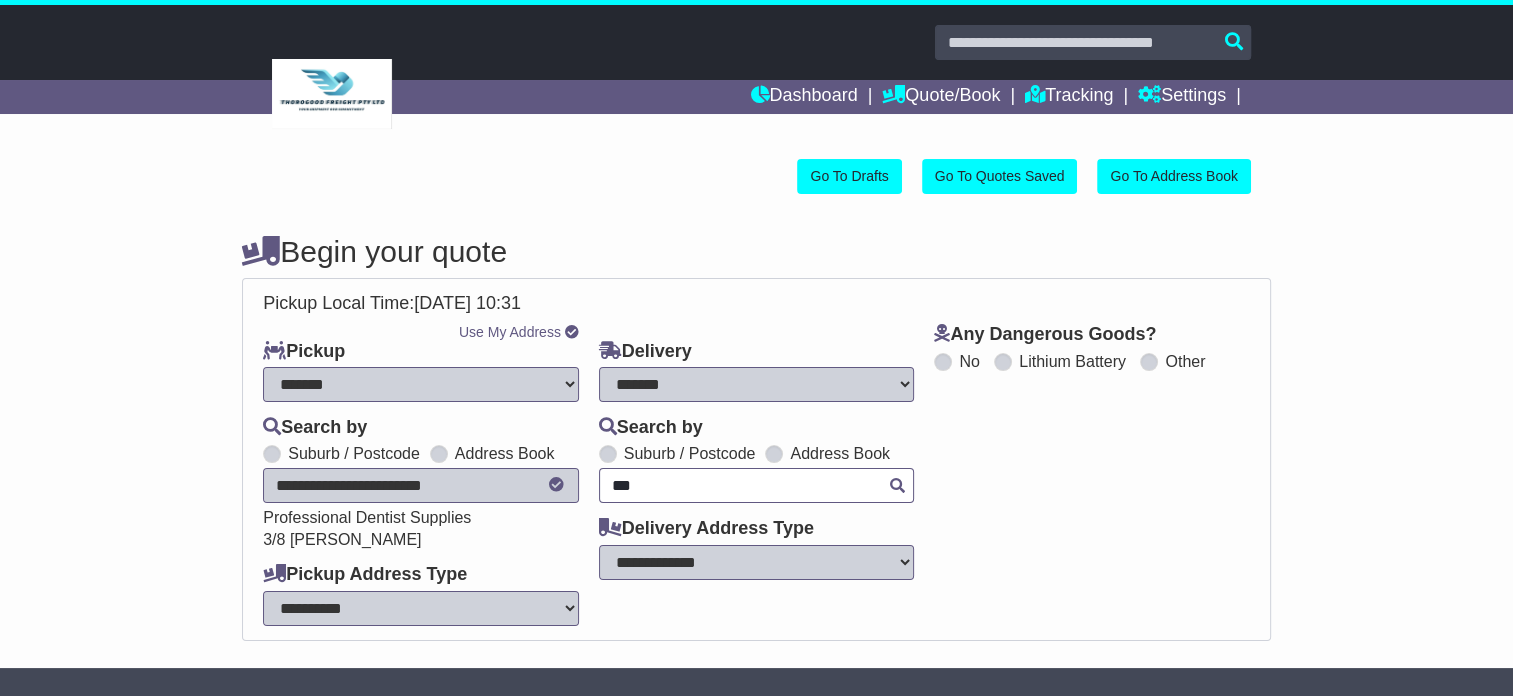 type on "****" 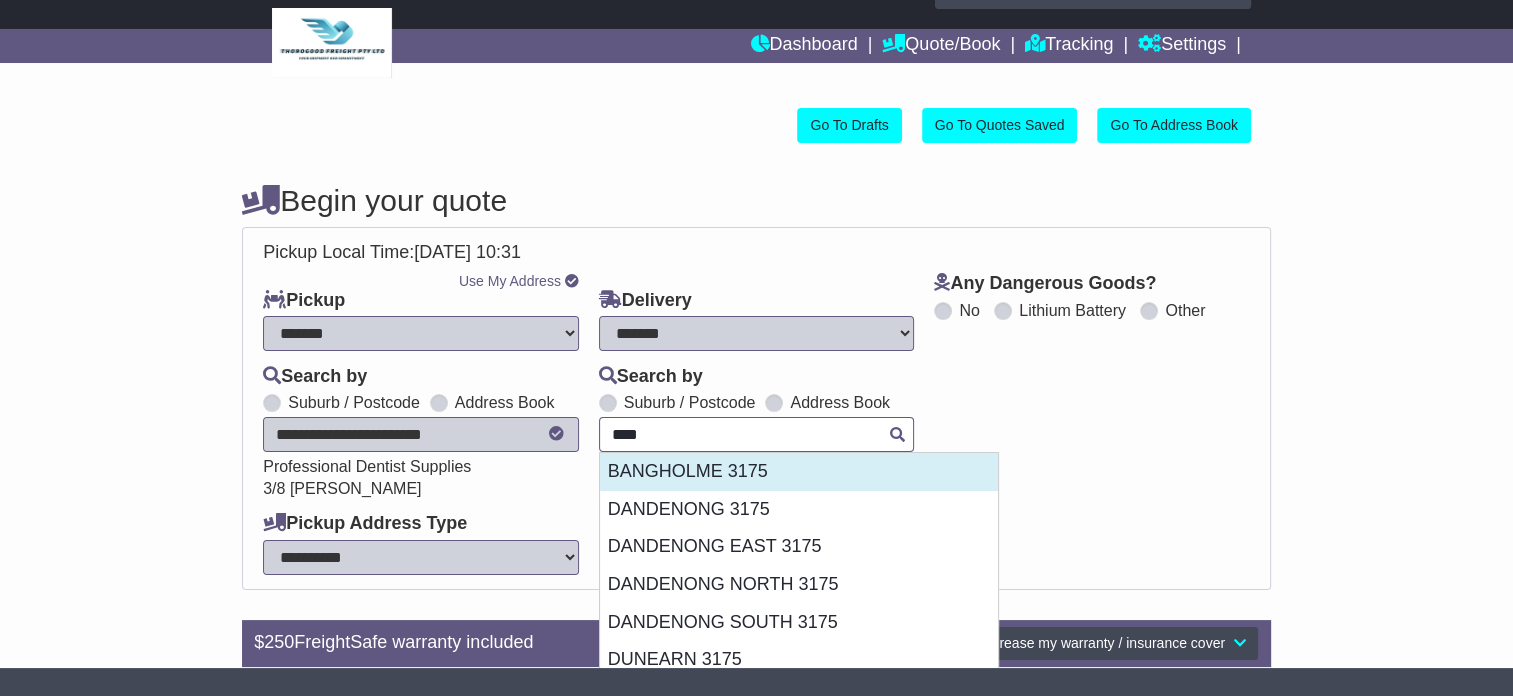 scroll, scrollTop: 100, scrollLeft: 0, axis: vertical 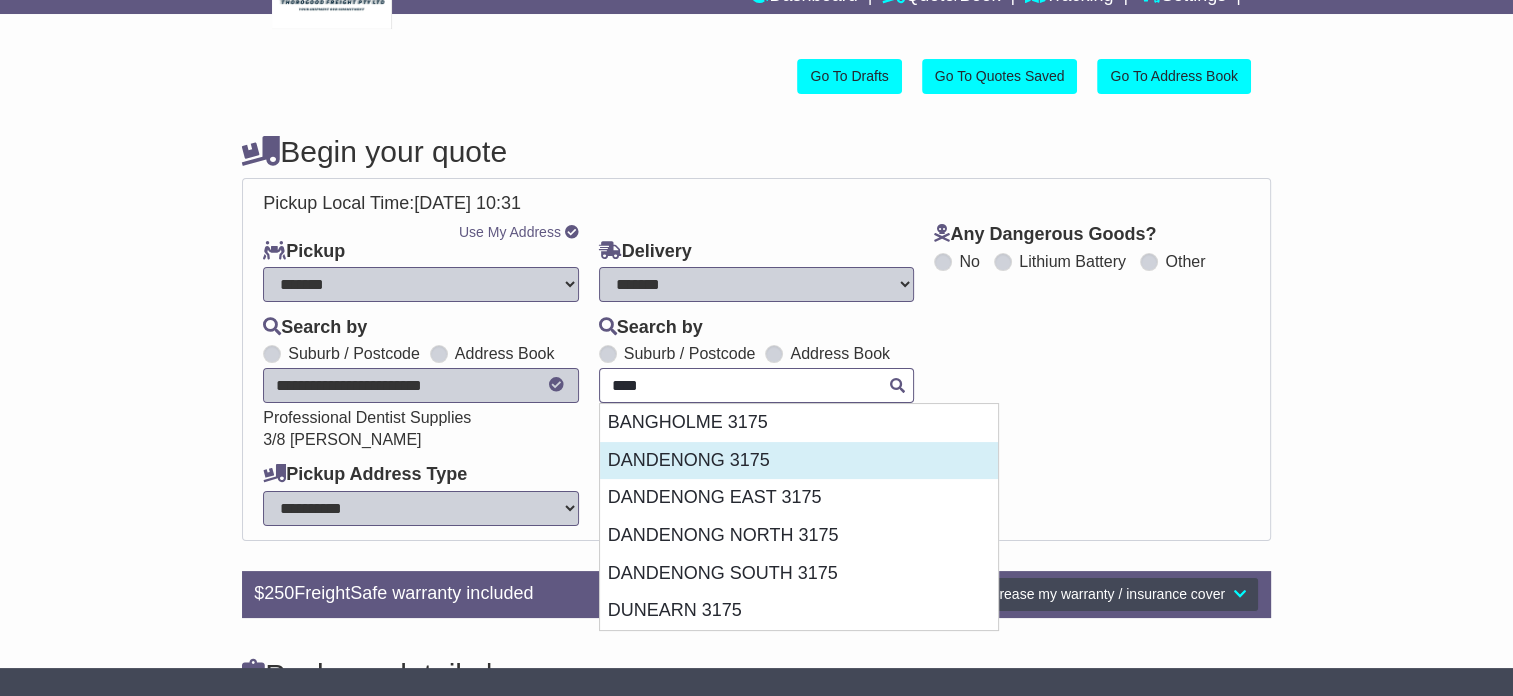 click on "DANDENONG 3175" at bounding box center [799, 461] 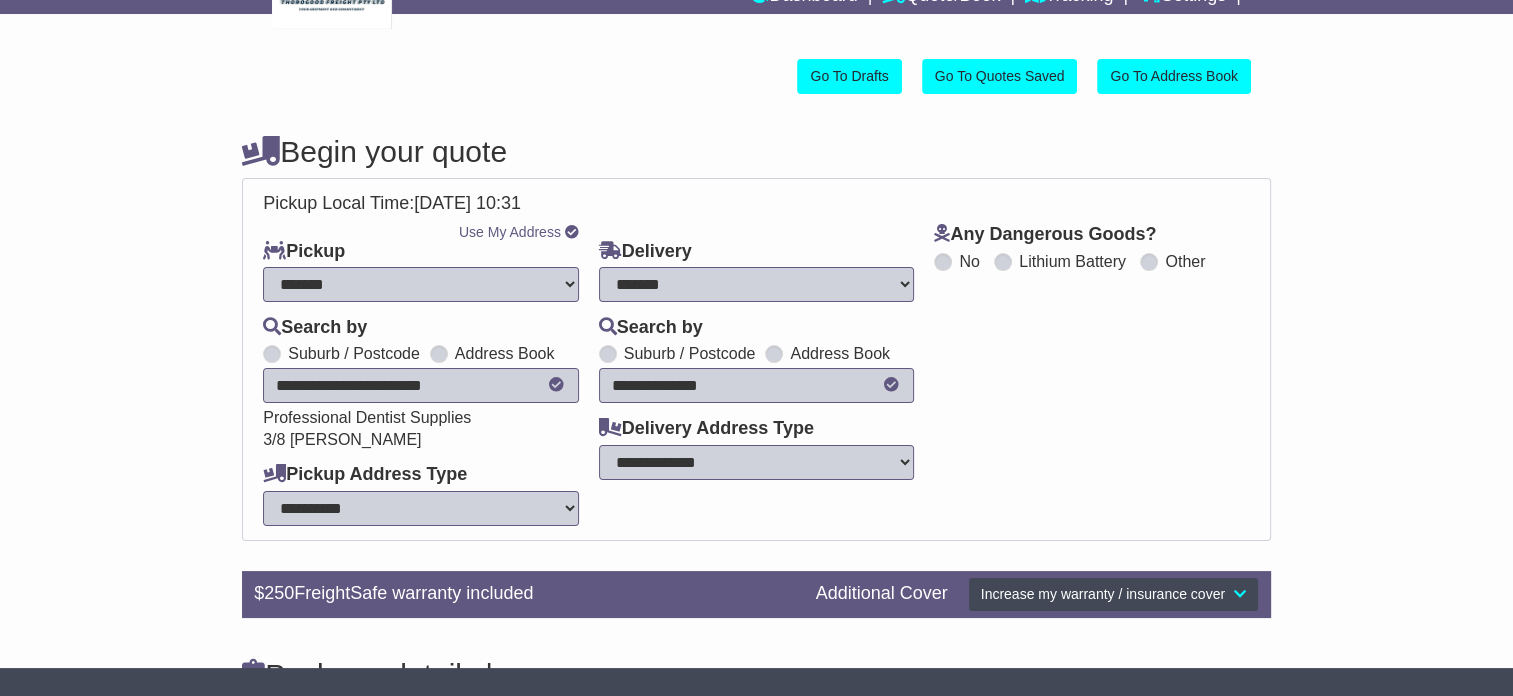 type on "**********" 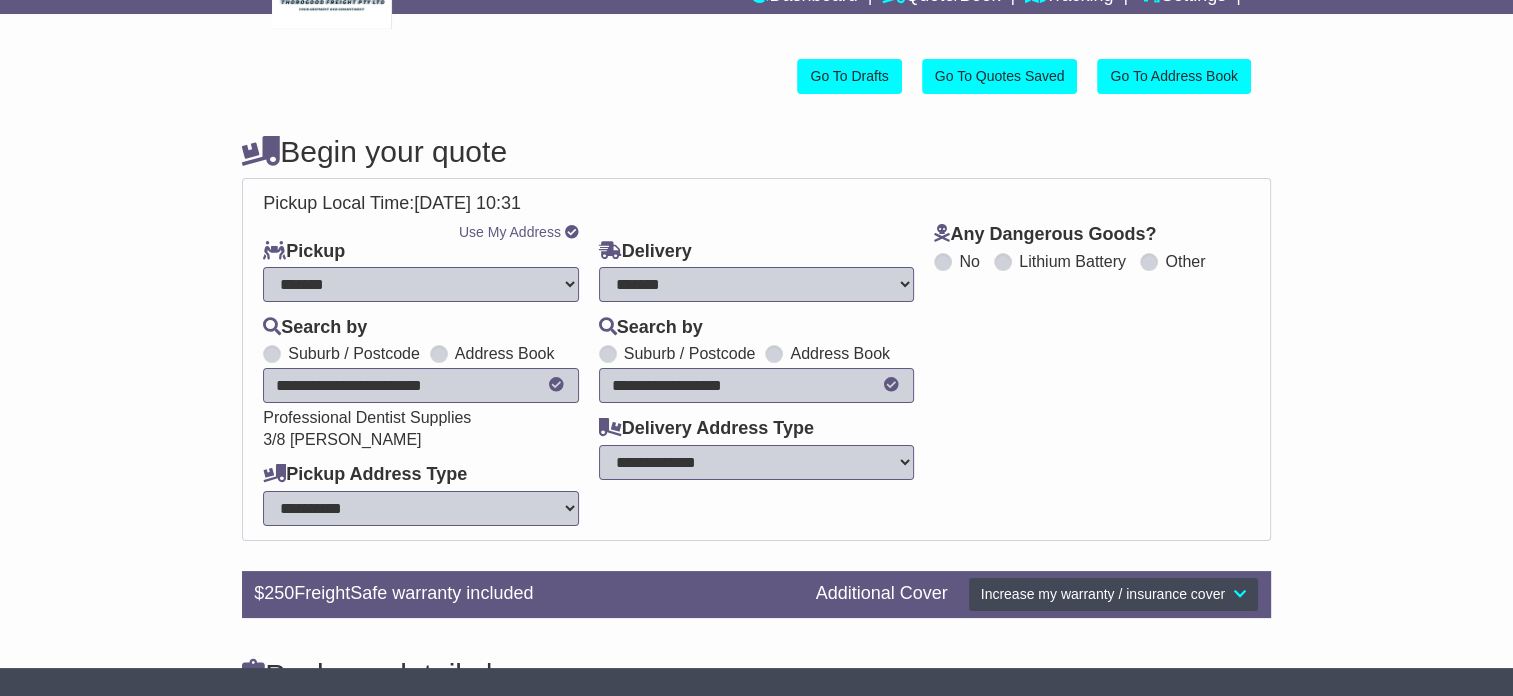click on "**********" at bounding box center (757, 462) 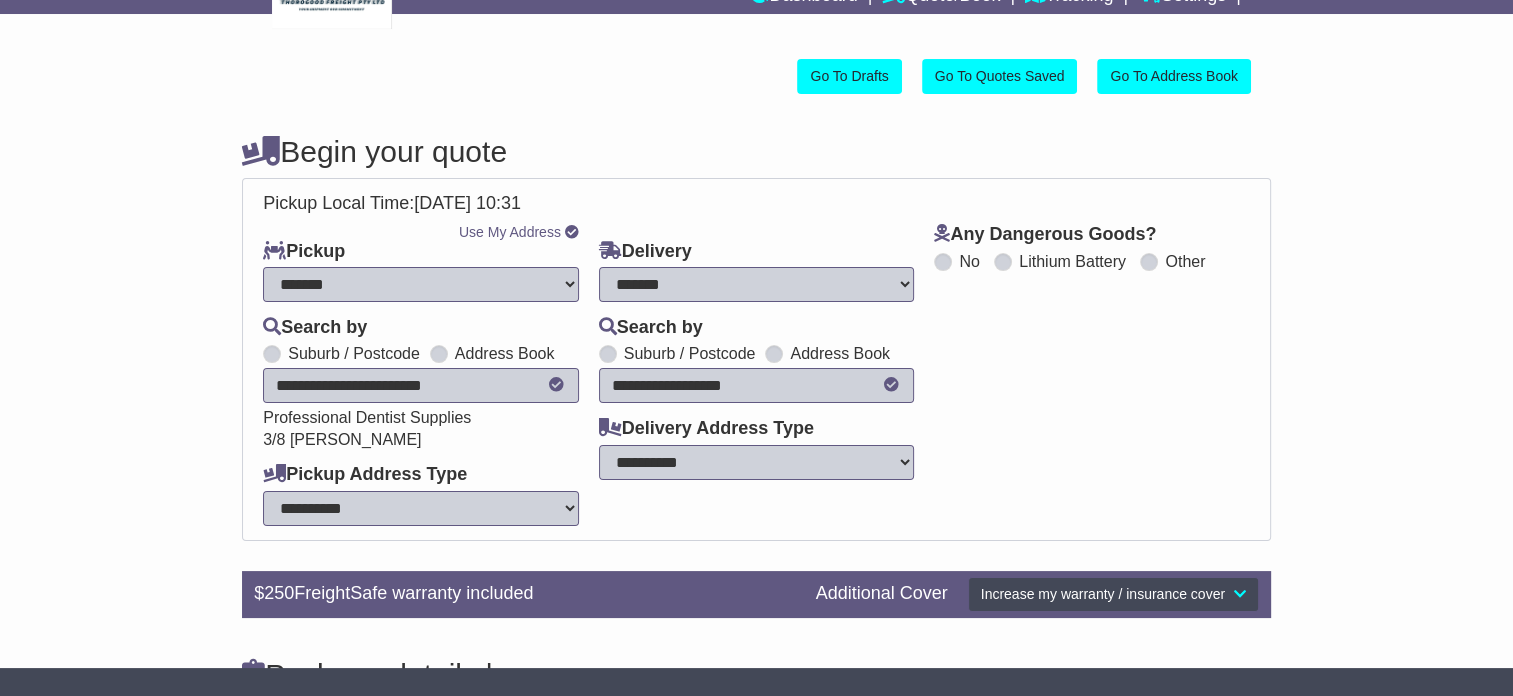 click on "**********" at bounding box center [757, 462] 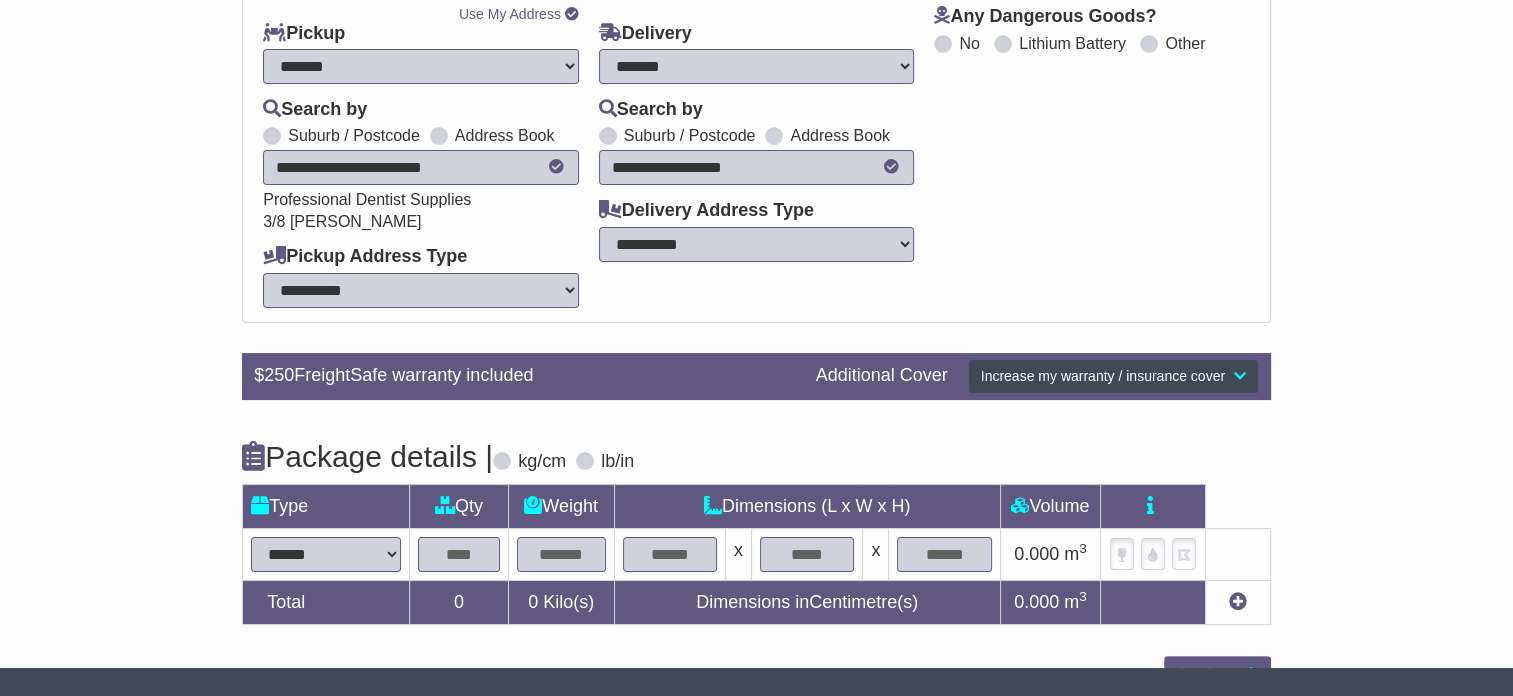 scroll, scrollTop: 360, scrollLeft: 0, axis: vertical 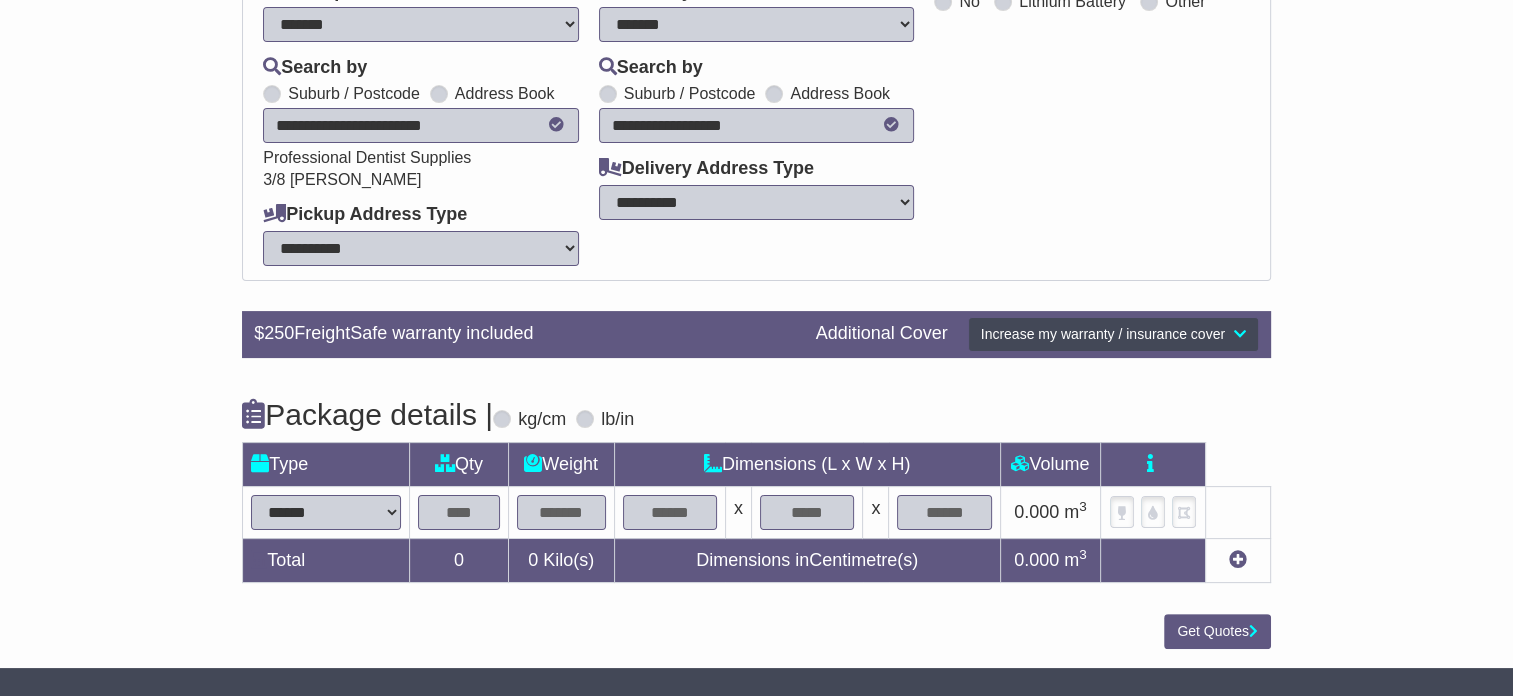 click on "****** ****** *** ******** ***** **** **** ****** *** *******" at bounding box center (326, 512) 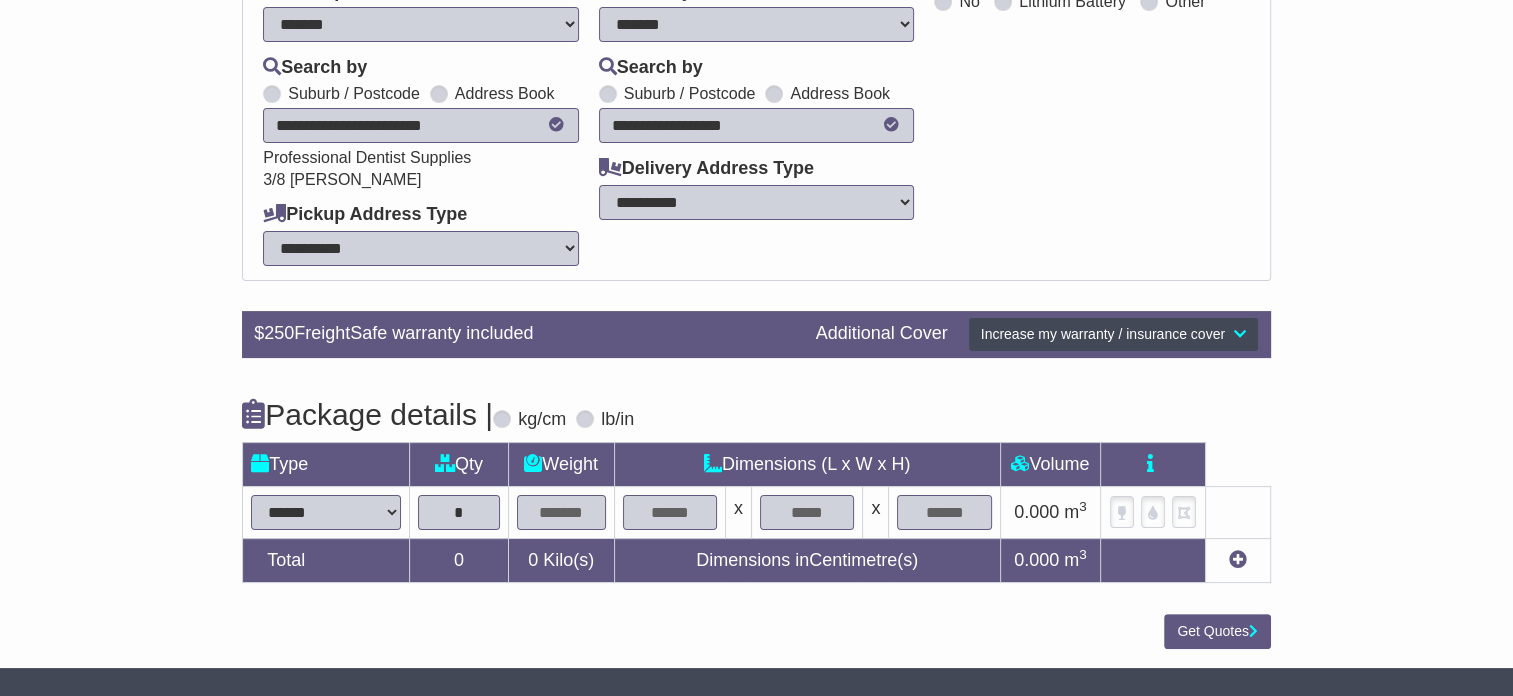 type on "*" 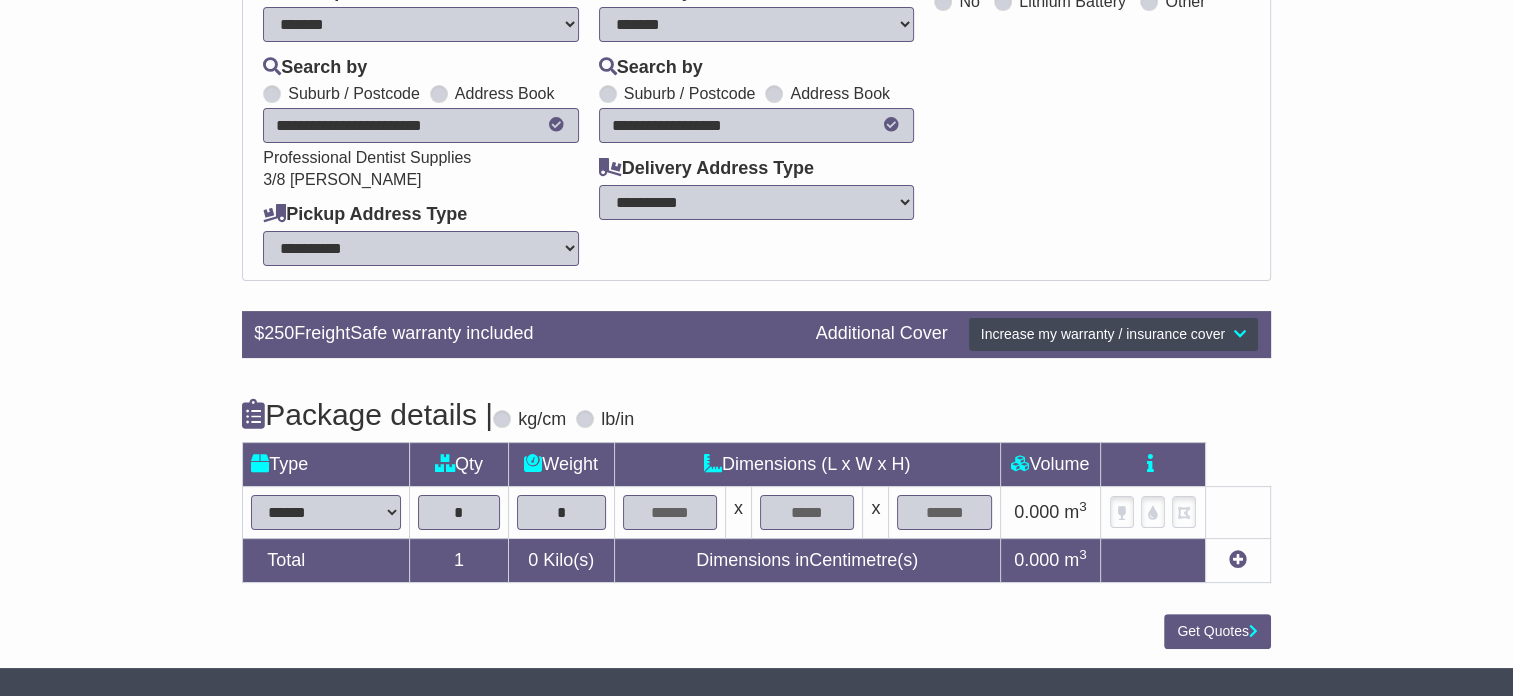 type on "*" 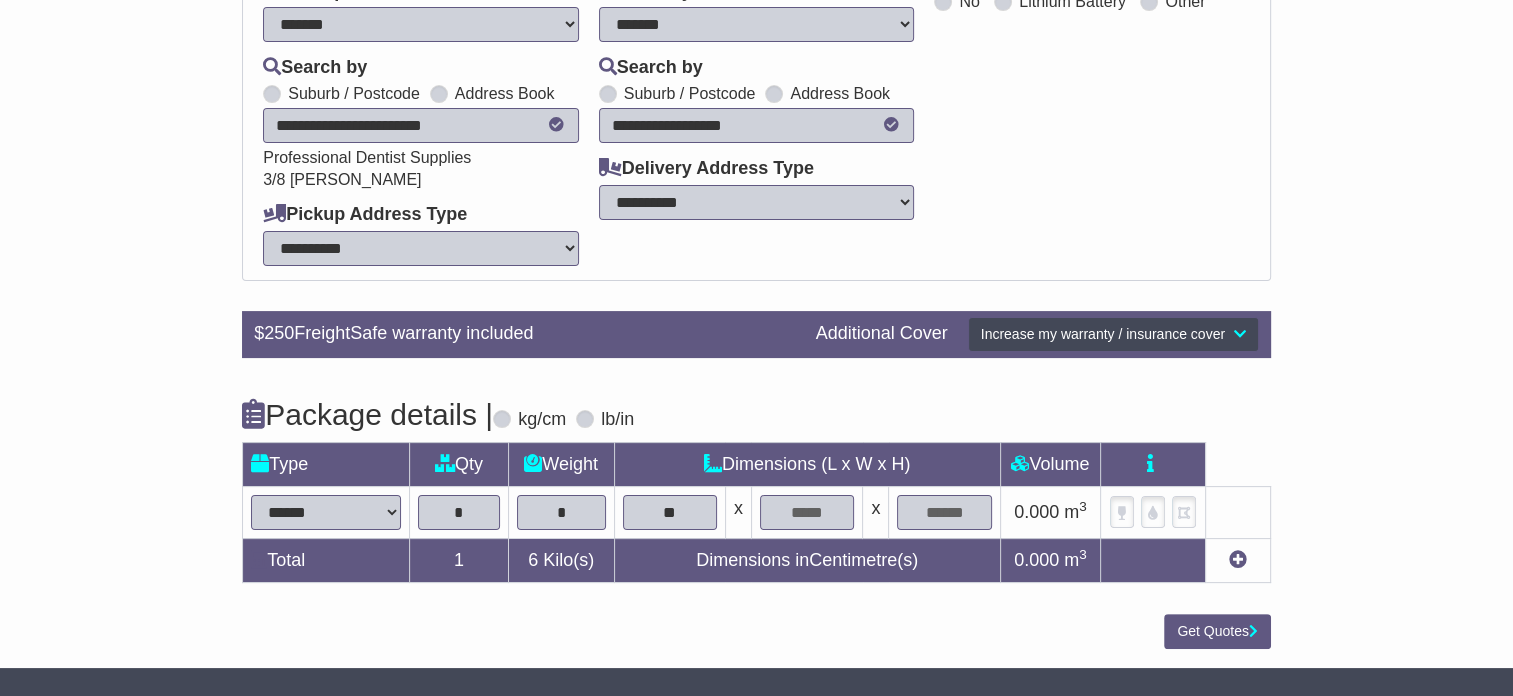 type on "**" 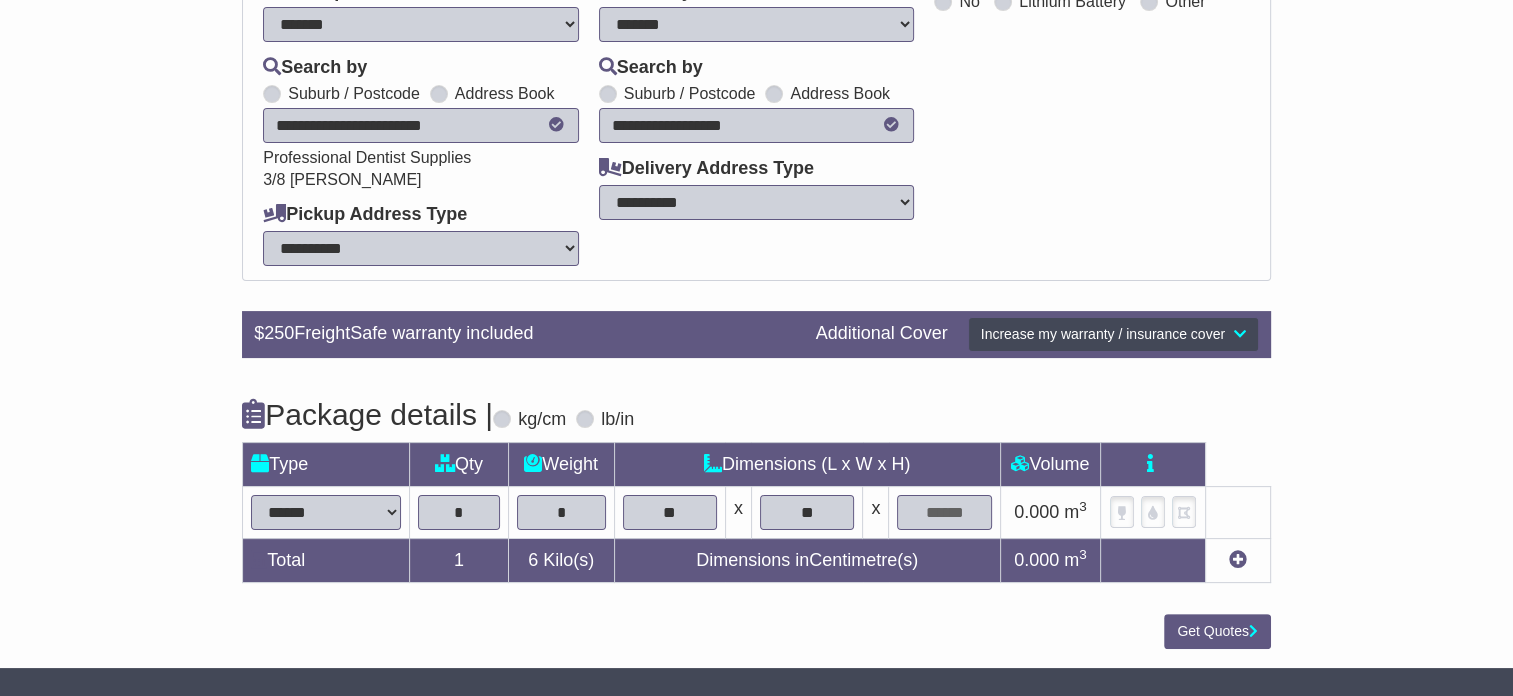 type on "**" 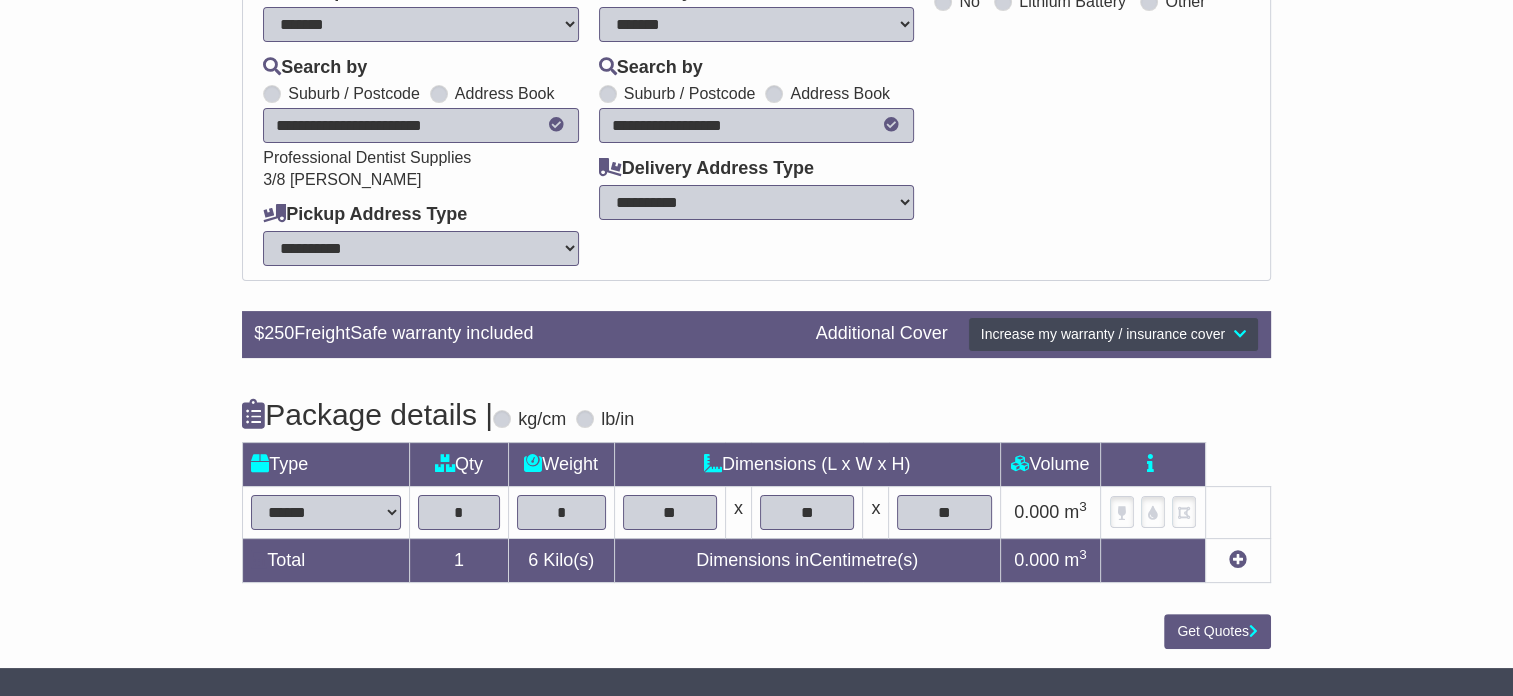 type on "**" 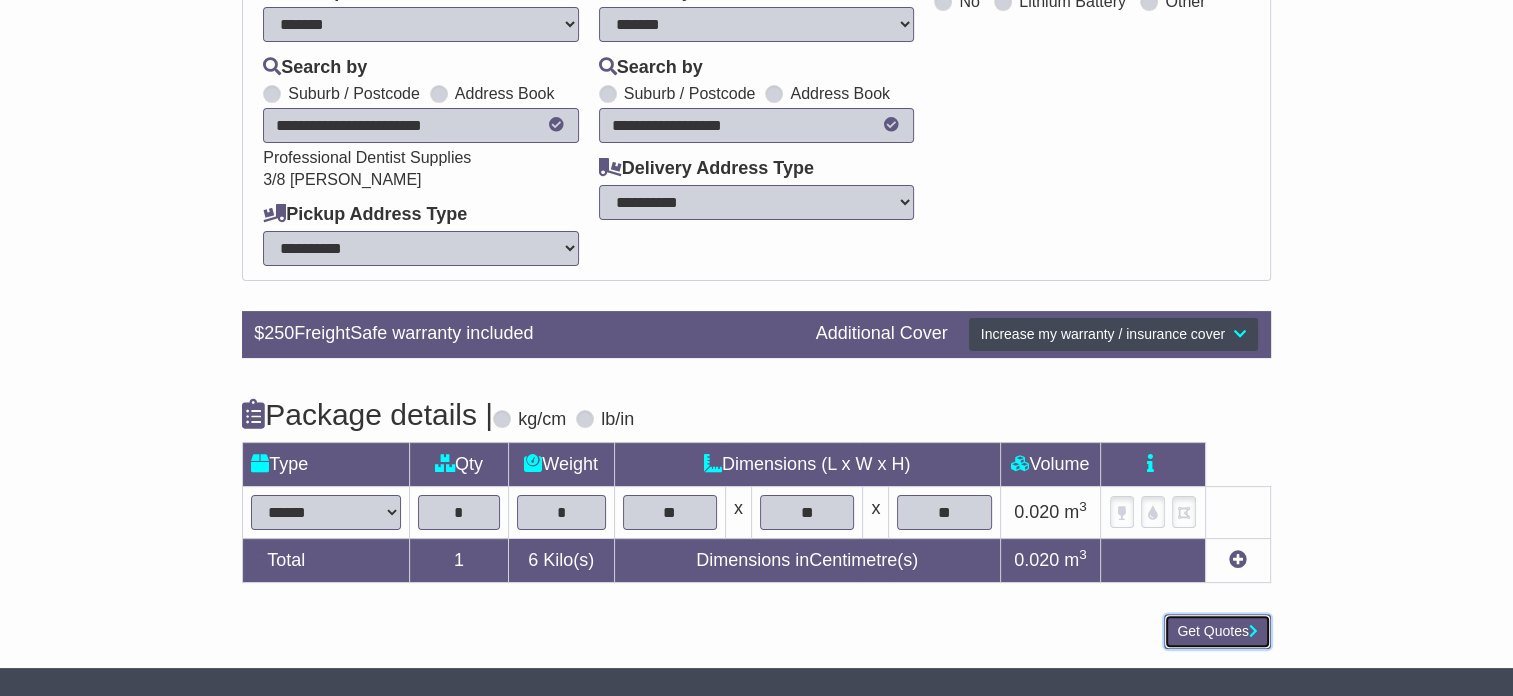 type 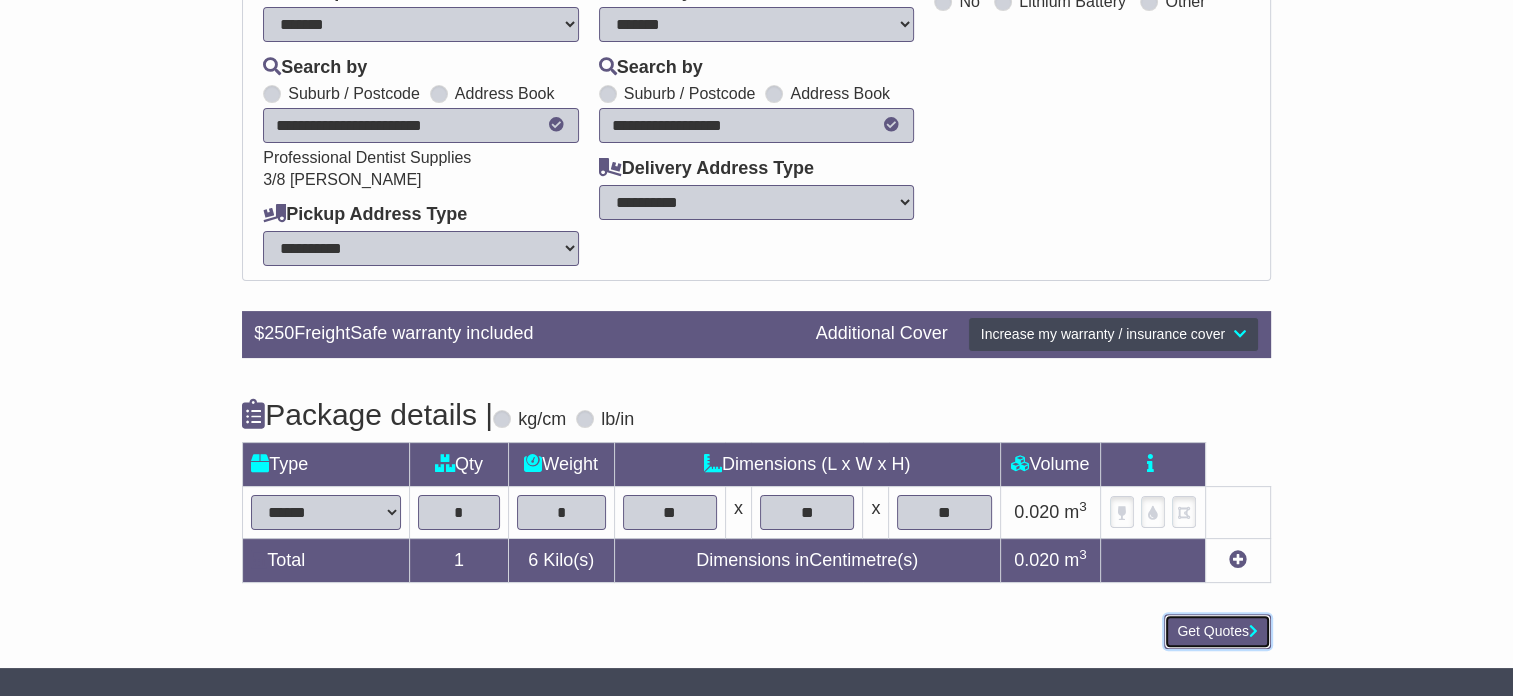click on "Get Quotes" at bounding box center (1217, 631) 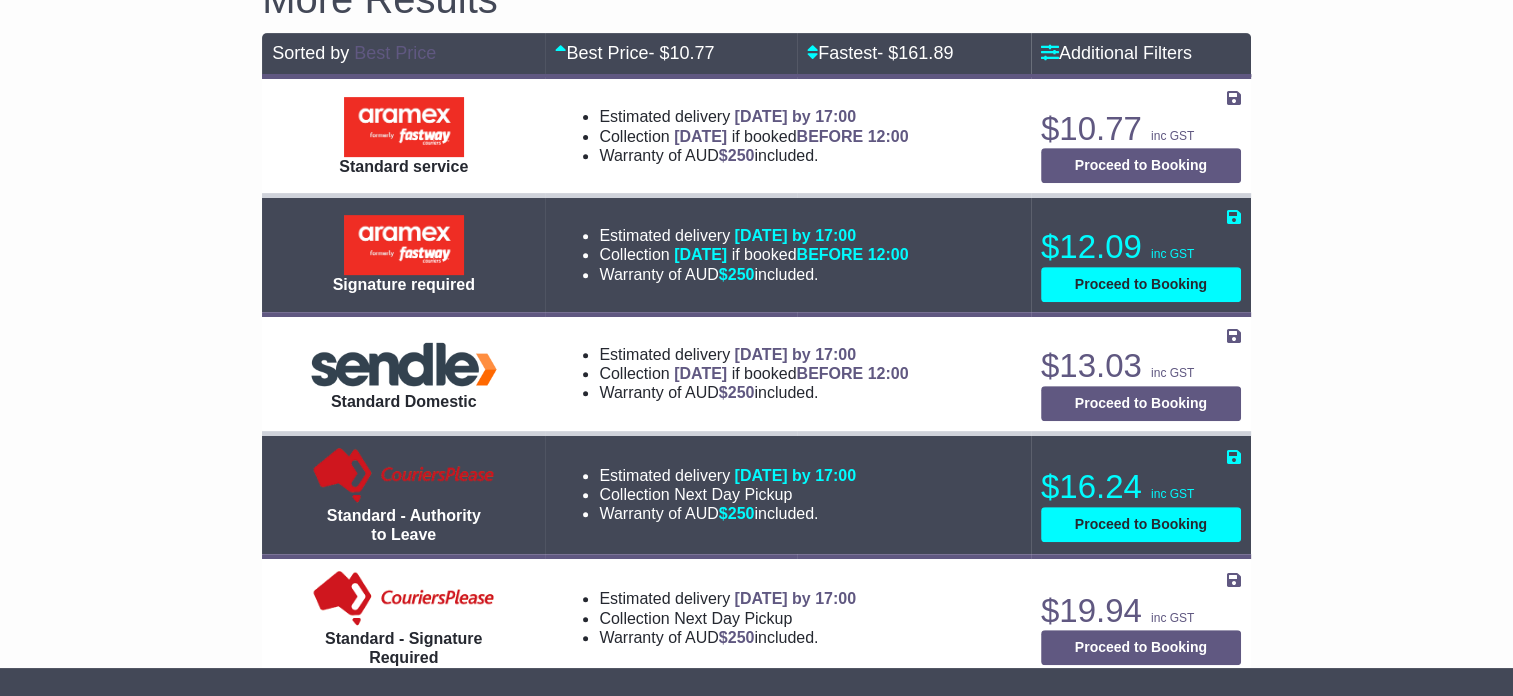 scroll, scrollTop: 900, scrollLeft: 0, axis: vertical 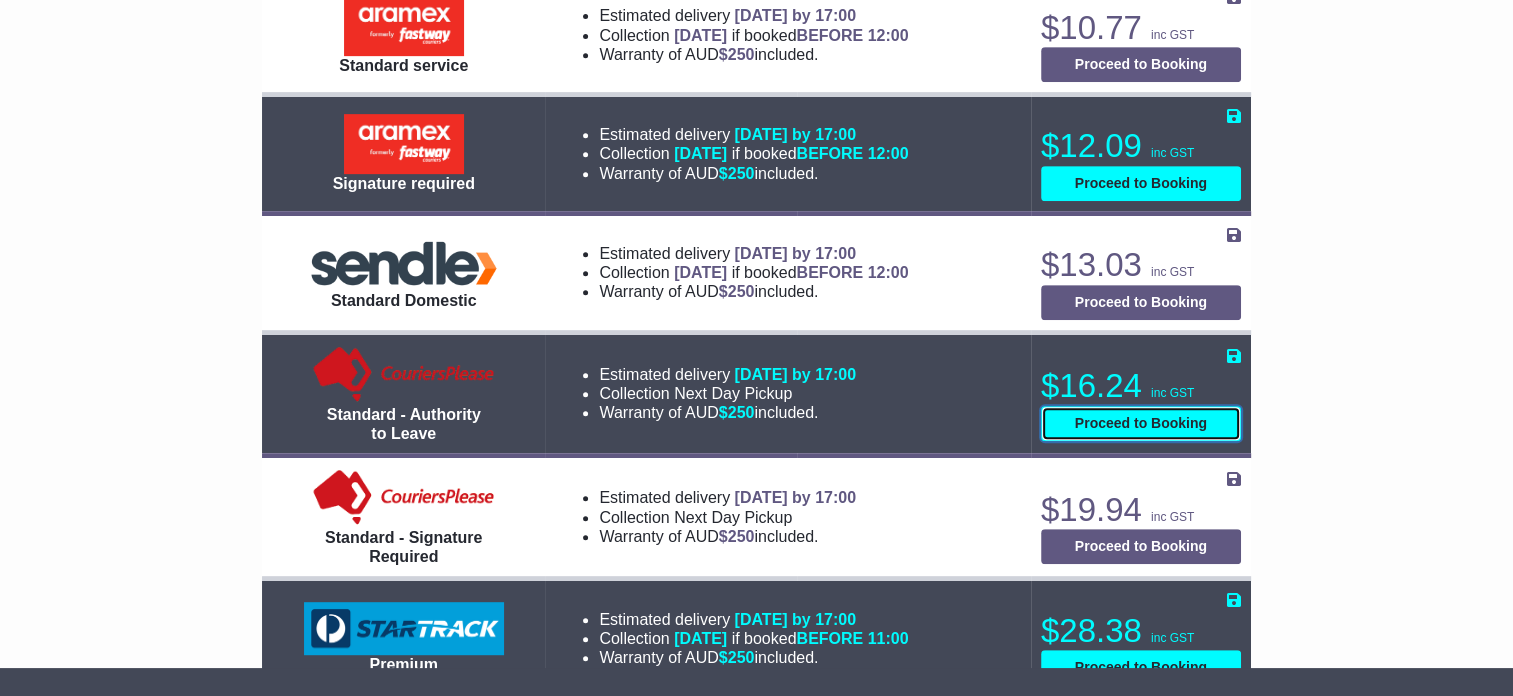 click on "Proceed to Booking" at bounding box center [1141, 423] 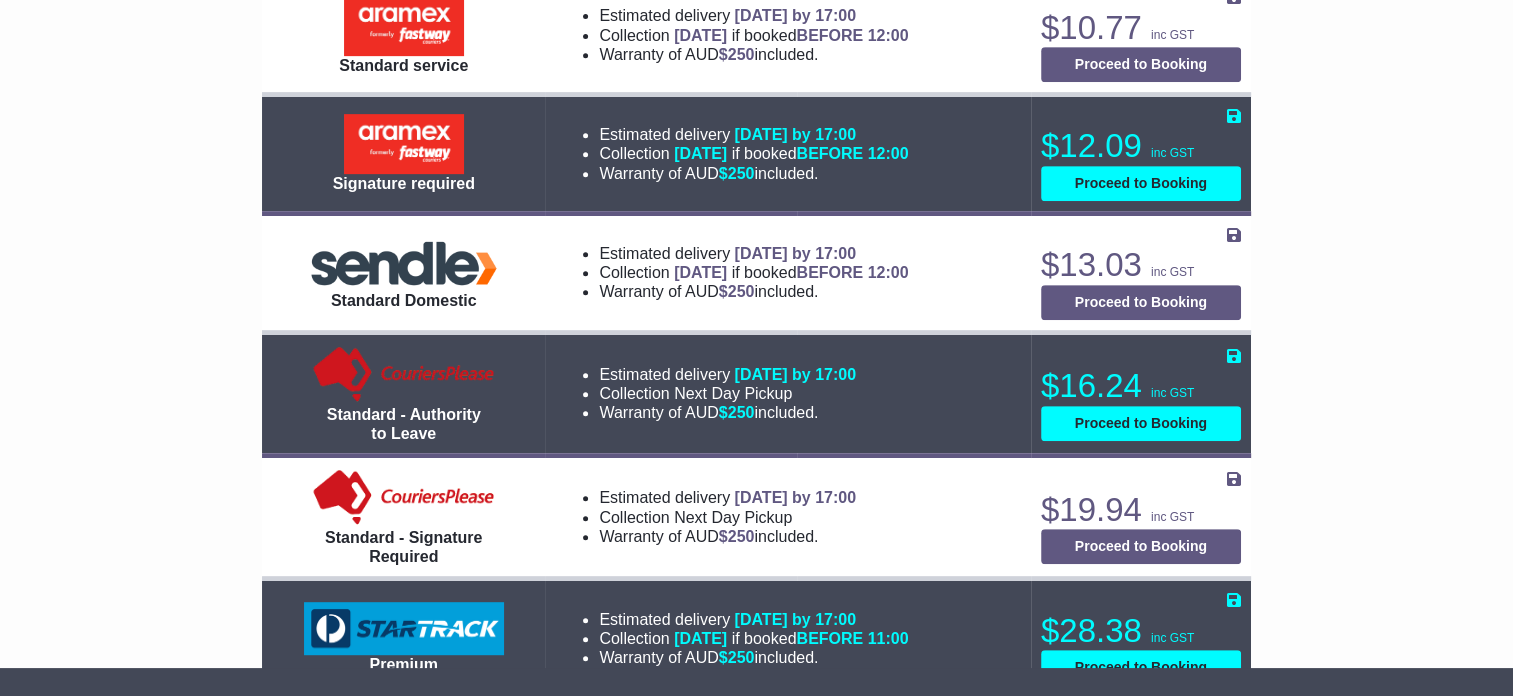 select on "****" 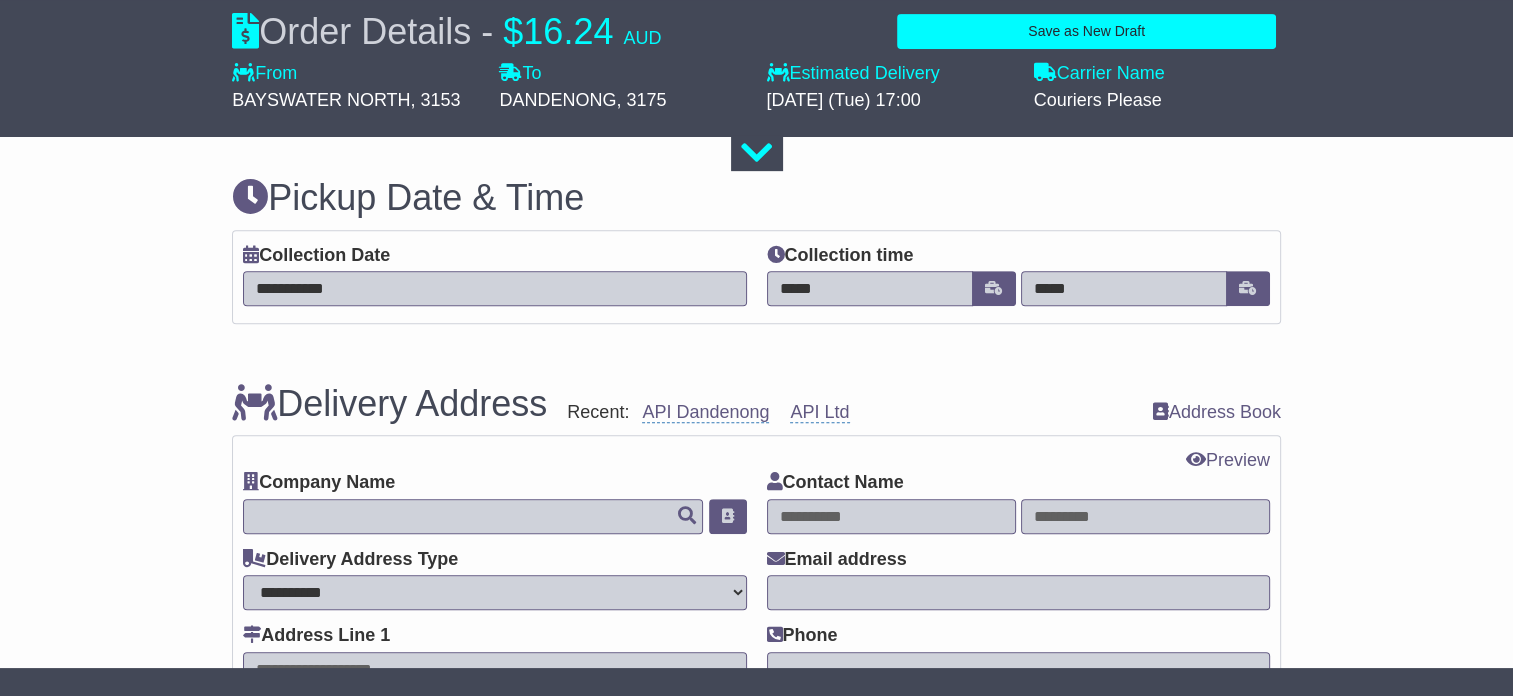 select 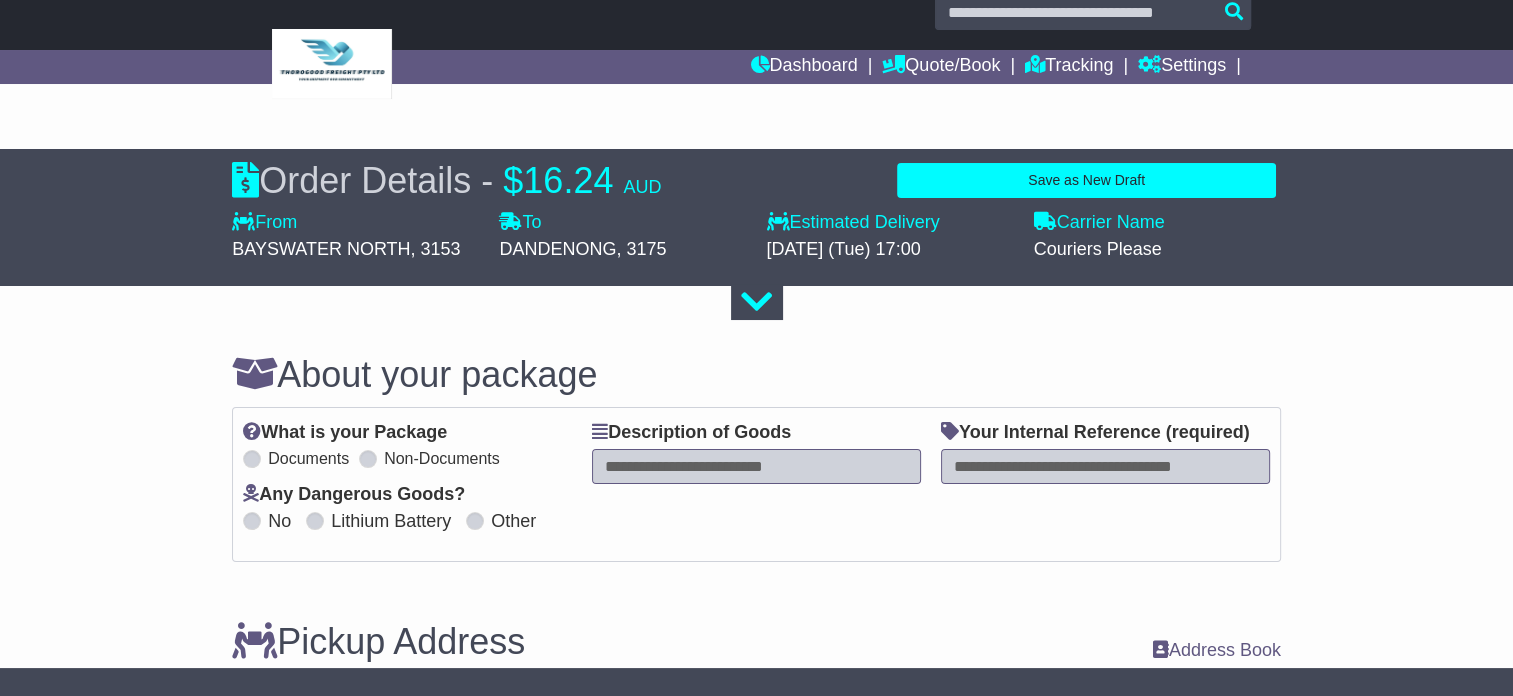 scroll, scrollTop: 0, scrollLeft: 0, axis: both 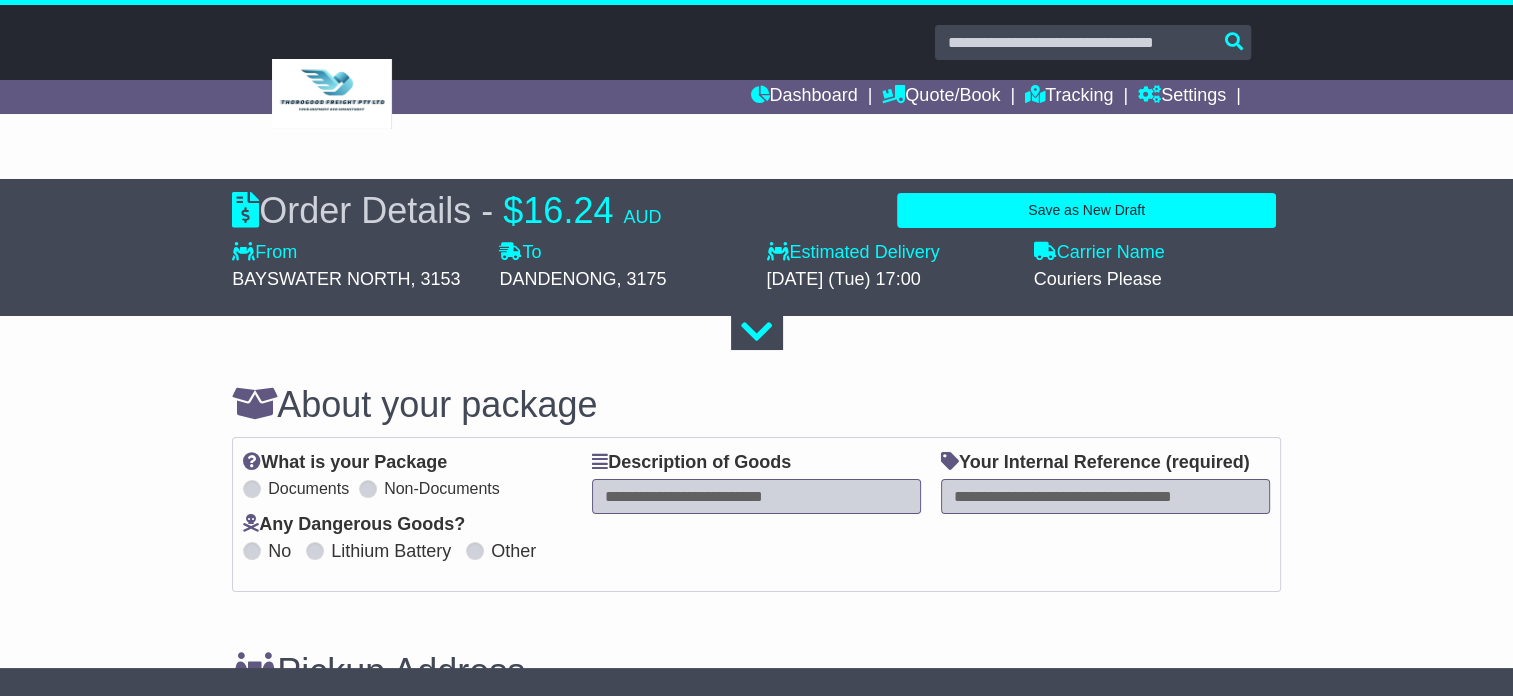click at bounding box center [756, 496] 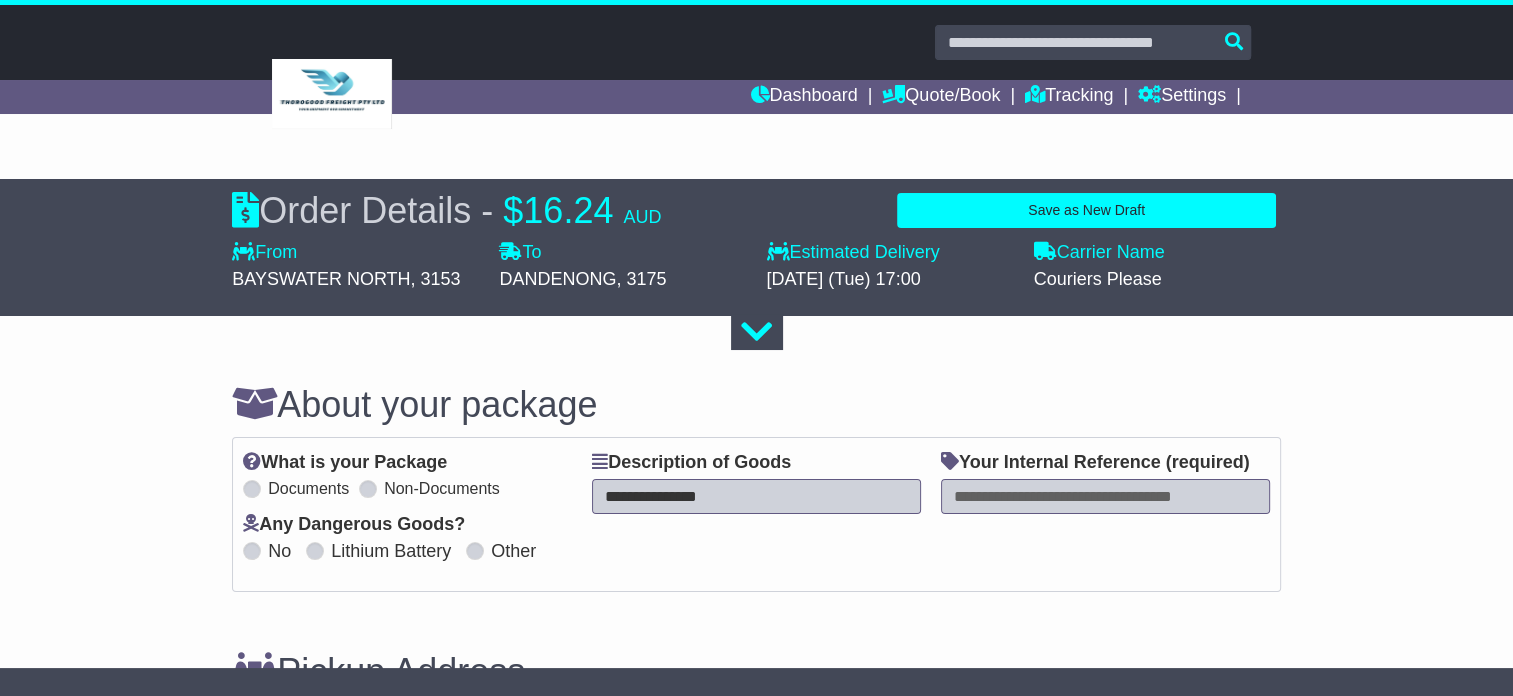 type on "**********" 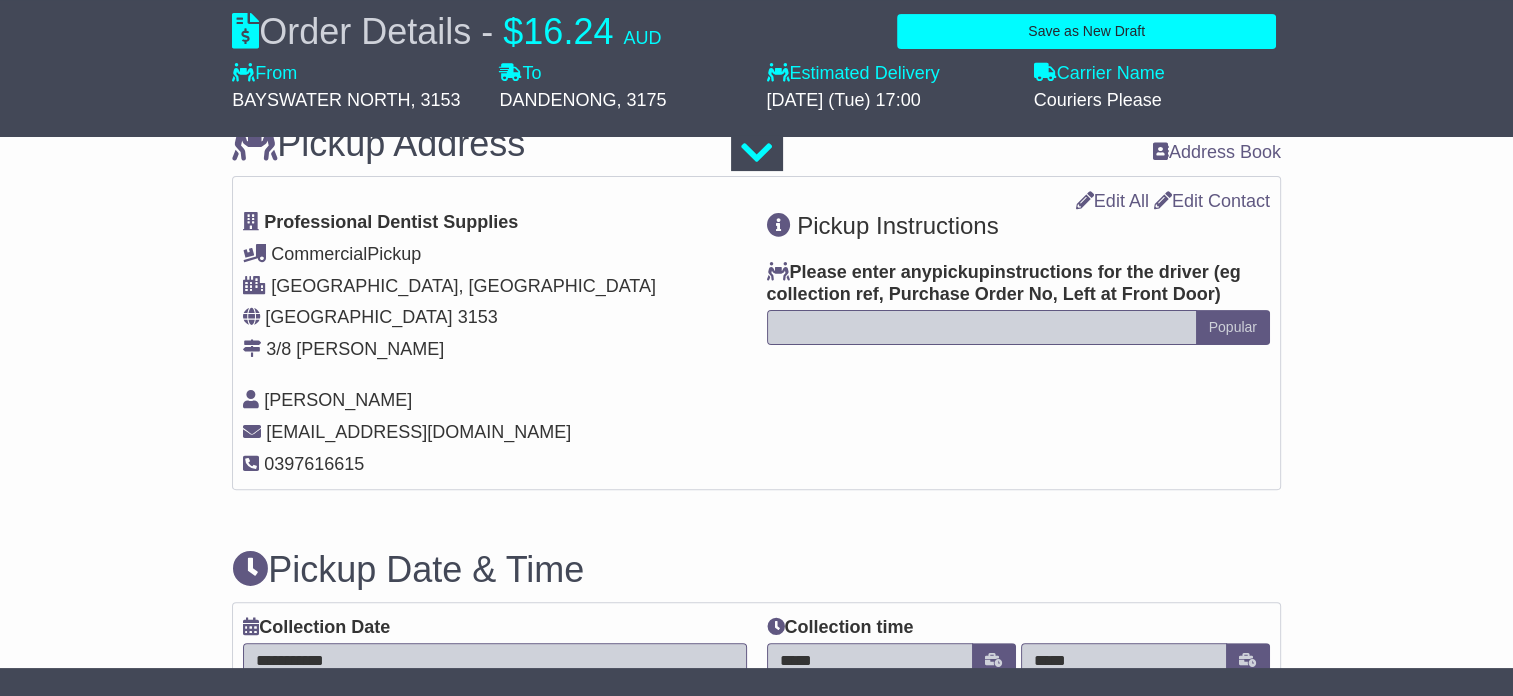 scroll, scrollTop: 600, scrollLeft: 0, axis: vertical 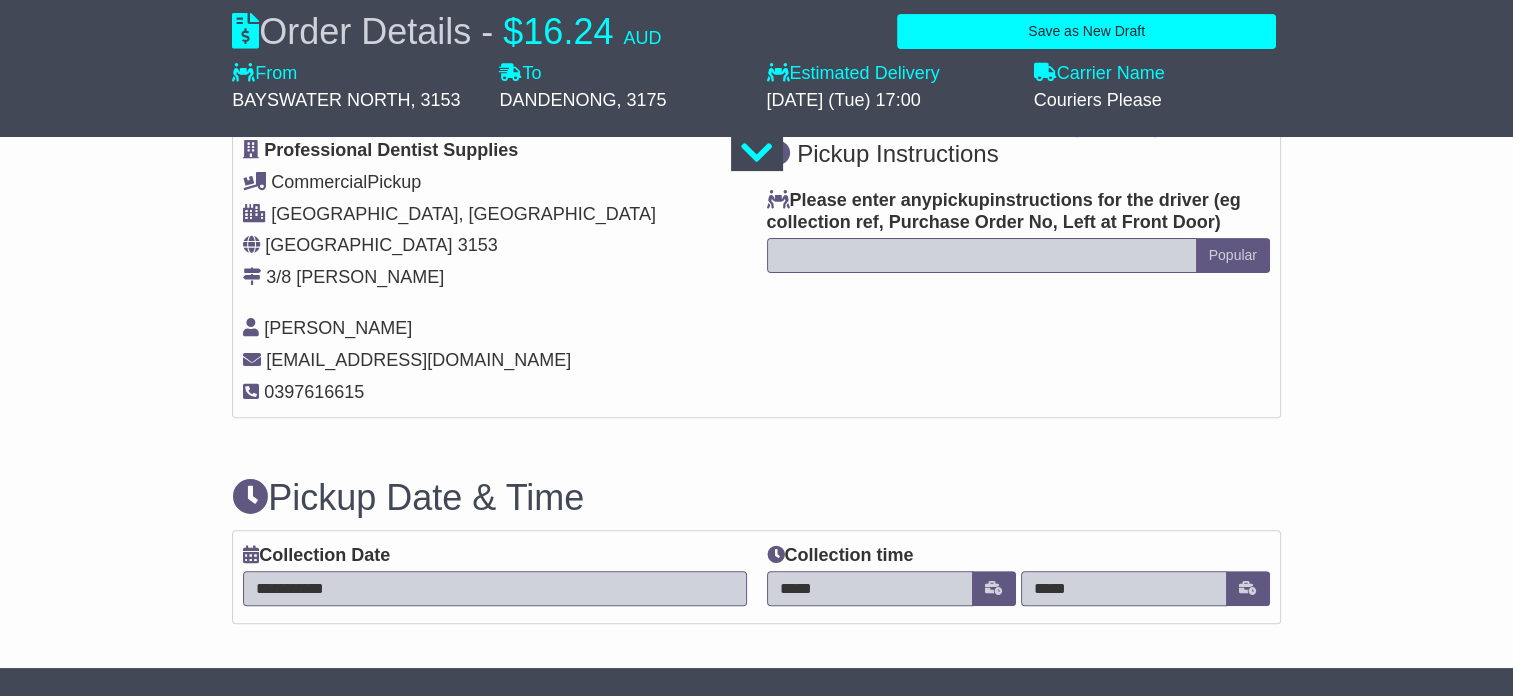 type on "*****" 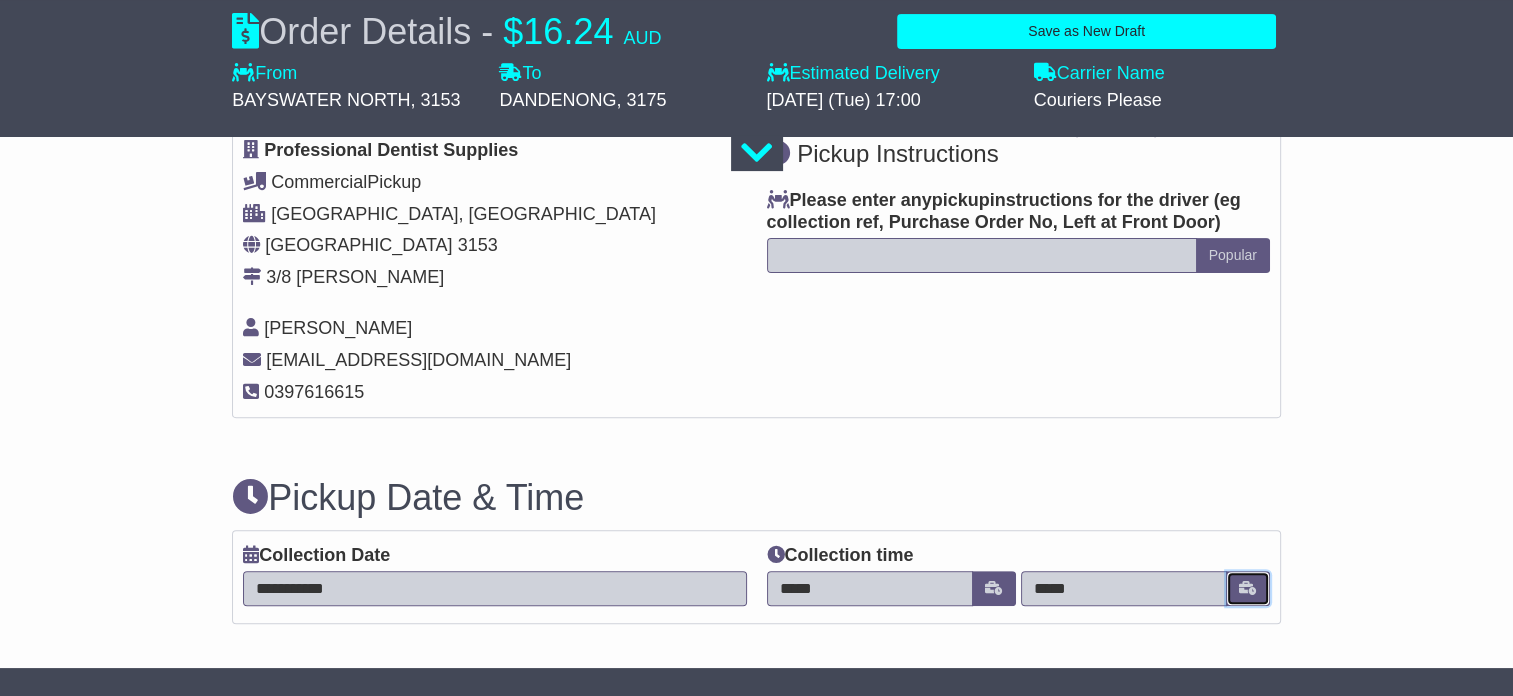 click at bounding box center (1248, 588) 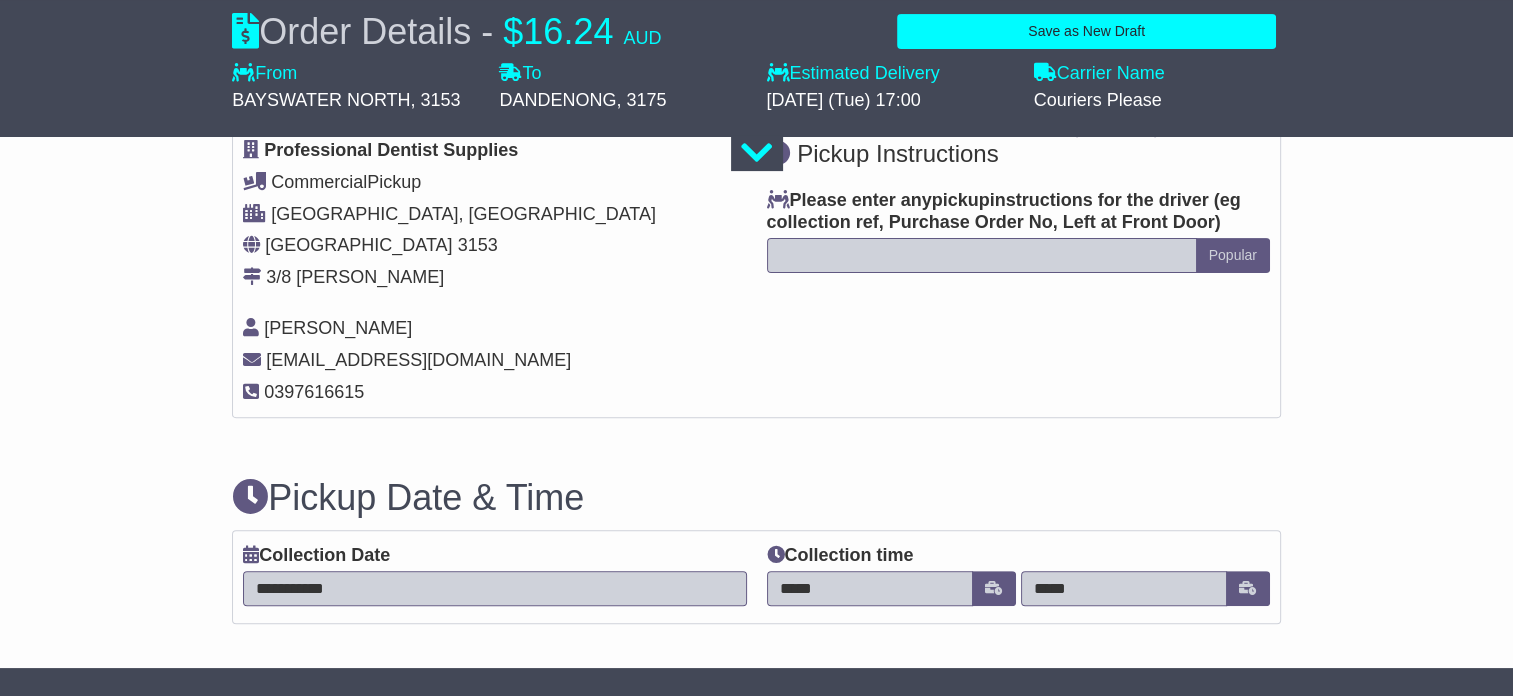 scroll, scrollTop: 687, scrollLeft: 0, axis: vertical 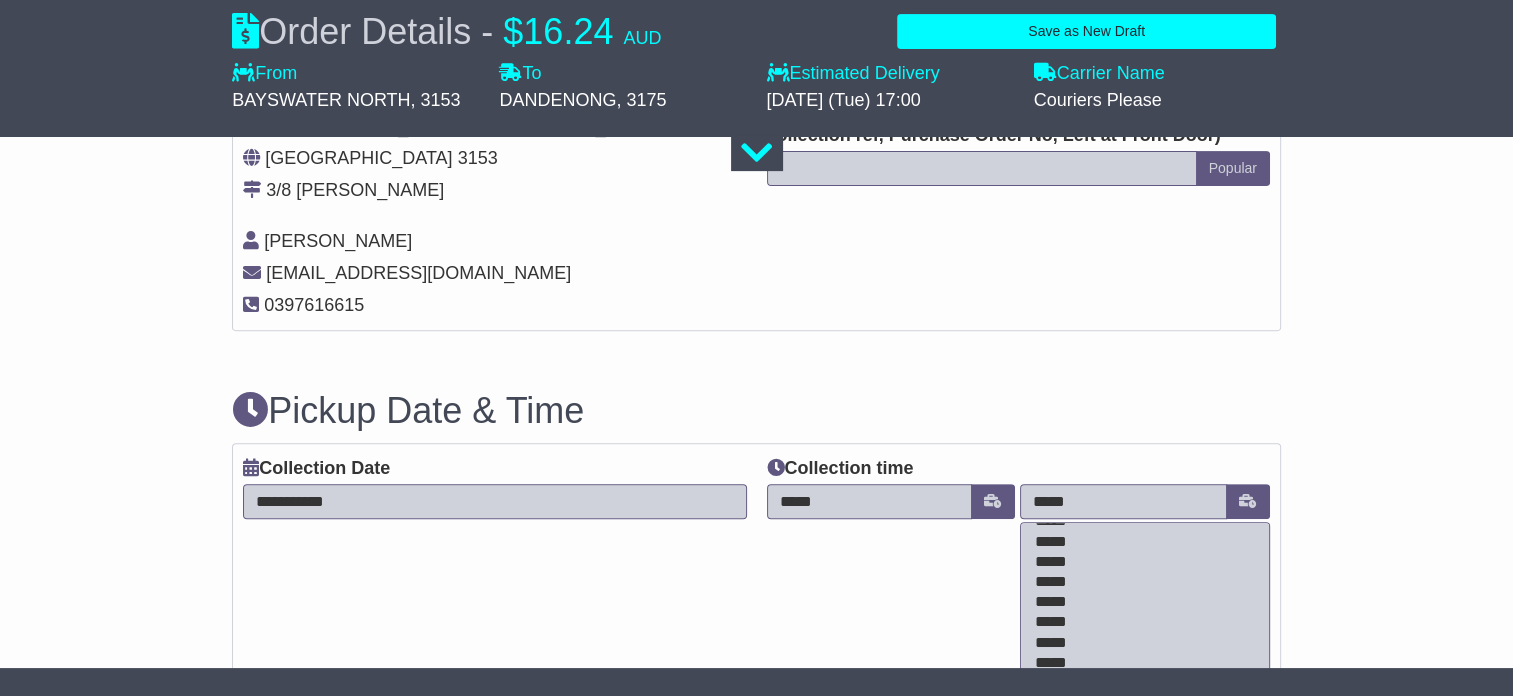 click on "*****" at bounding box center [1140, 583] 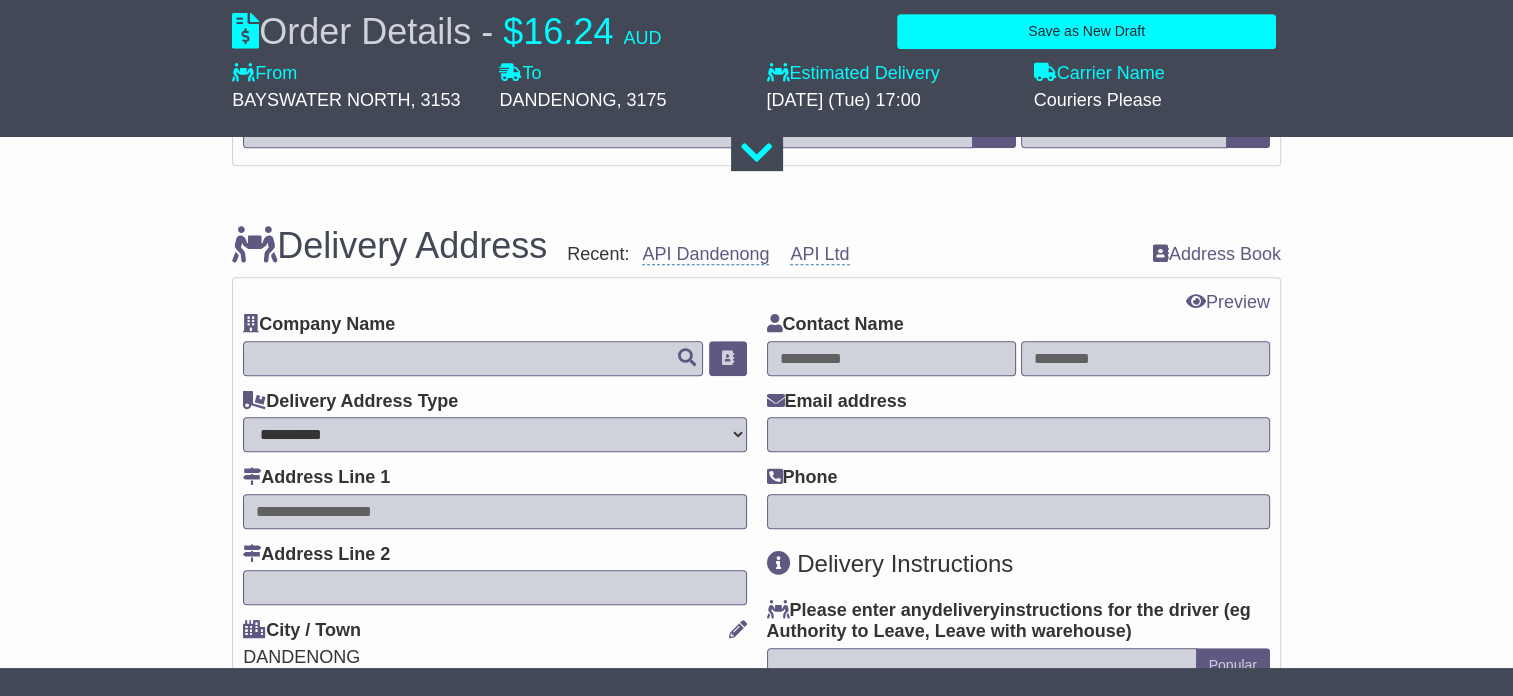 scroll, scrollTop: 1087, scrollLeft: 0, axis: vertical 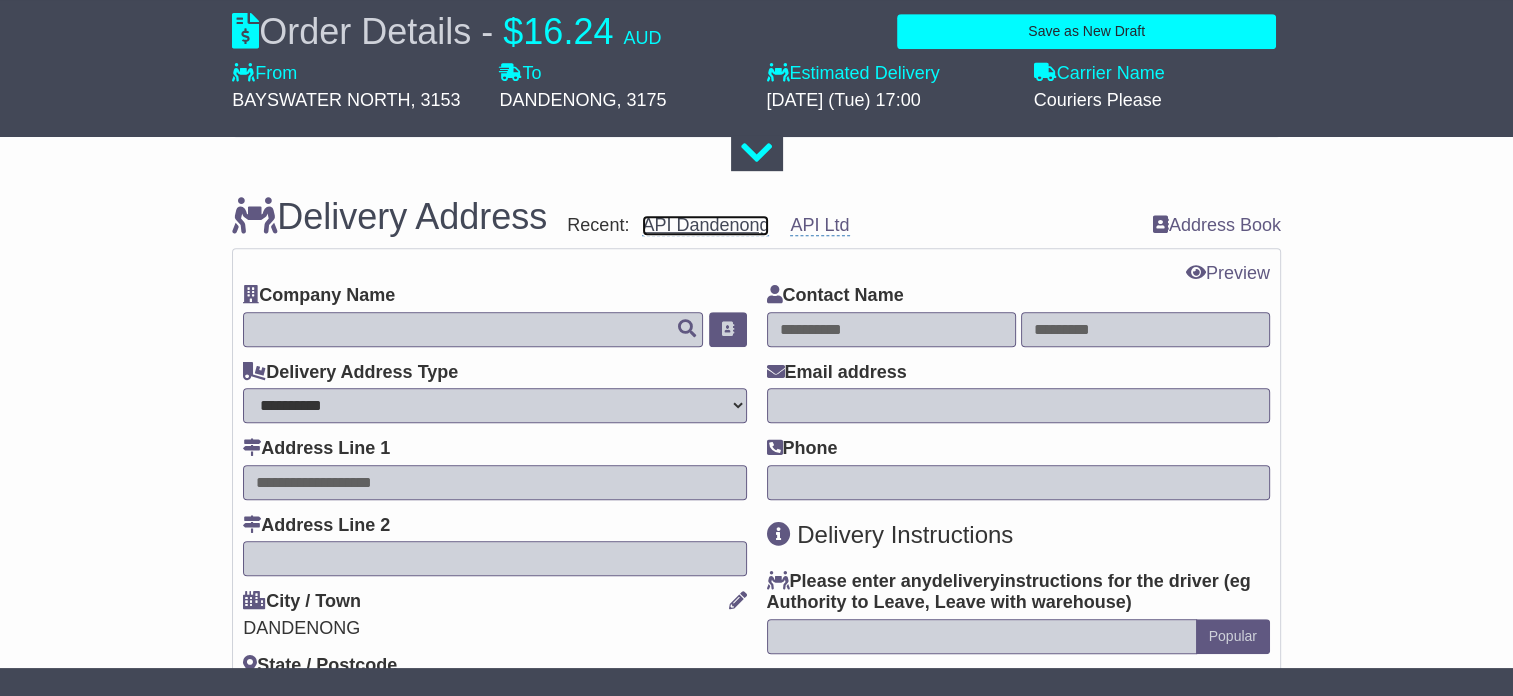 click on "API Dandenong" at bounding box center [705, 225] 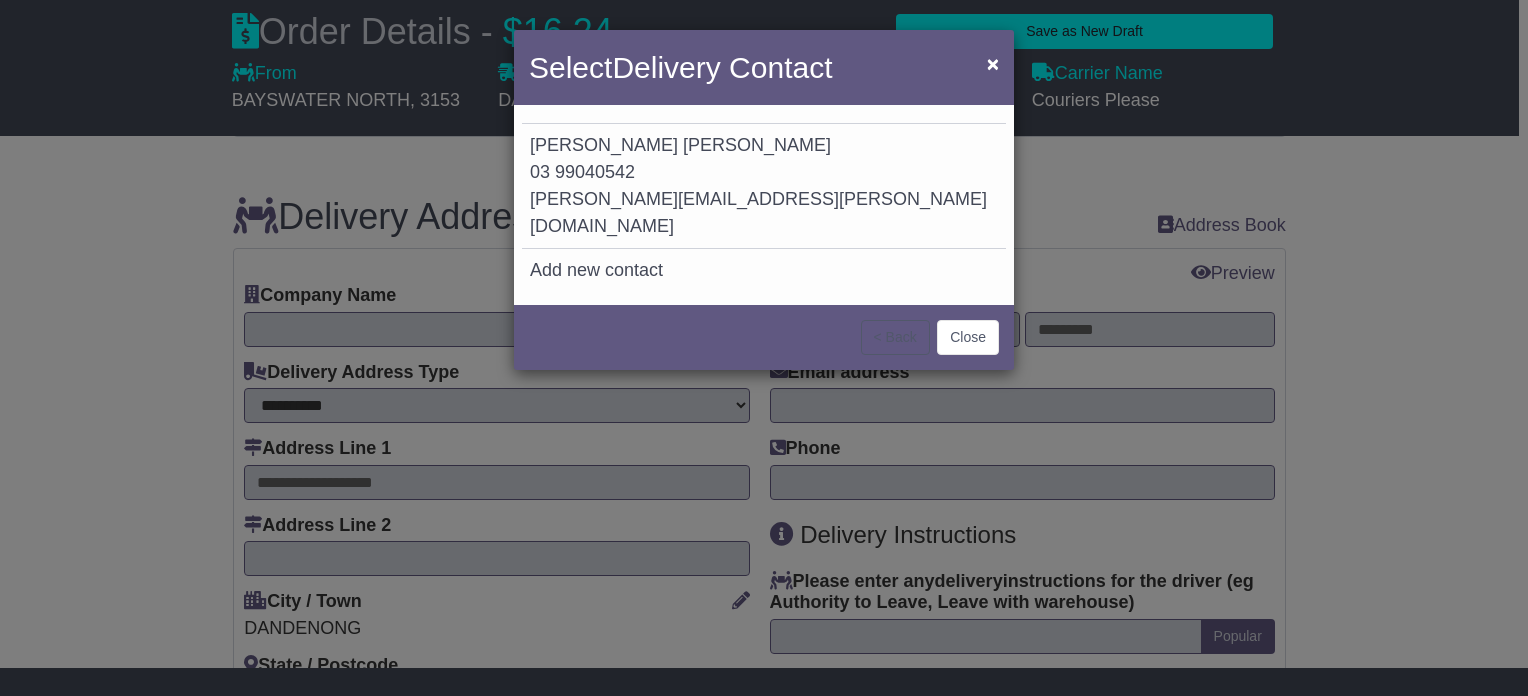 click on "Erin   Macnee
03 99040542
Erin.Macnee@api.net.au" at bounding box center [764, 186] 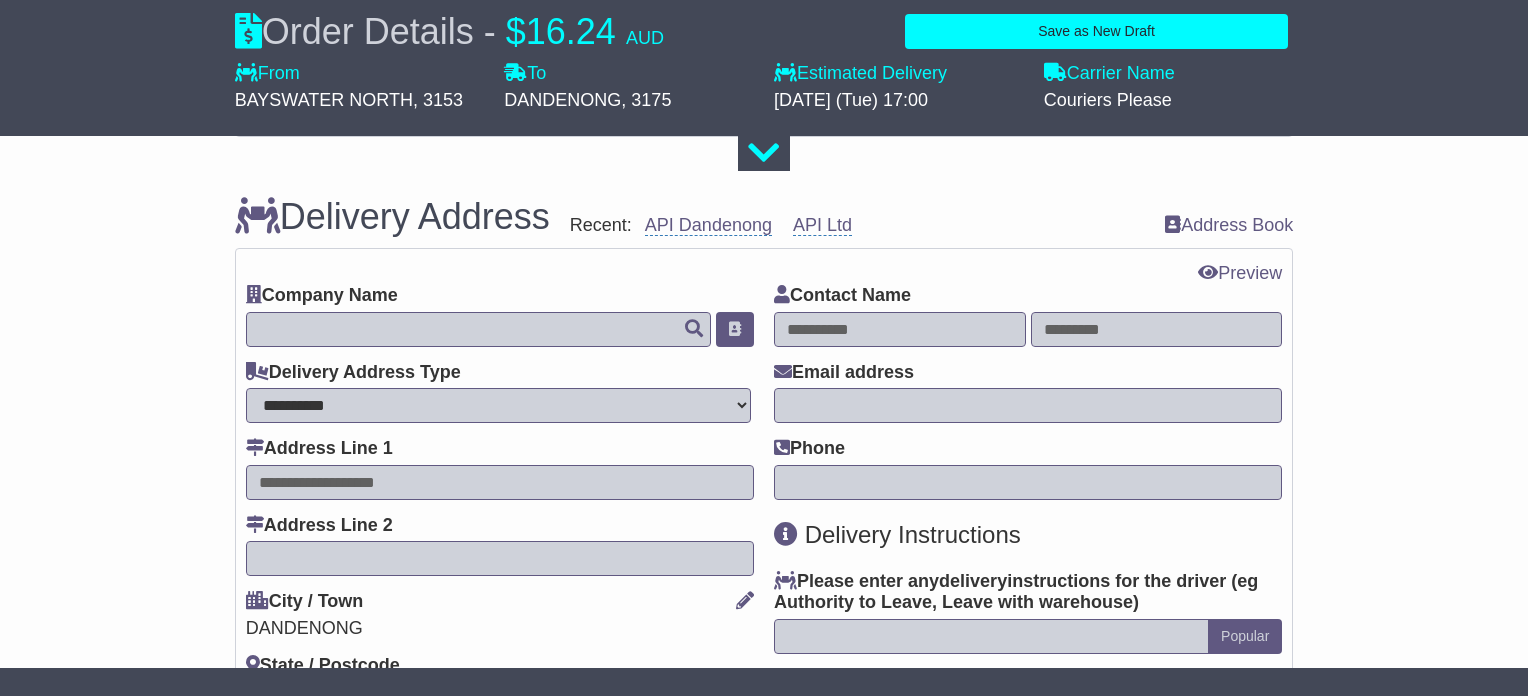 type on "**********" 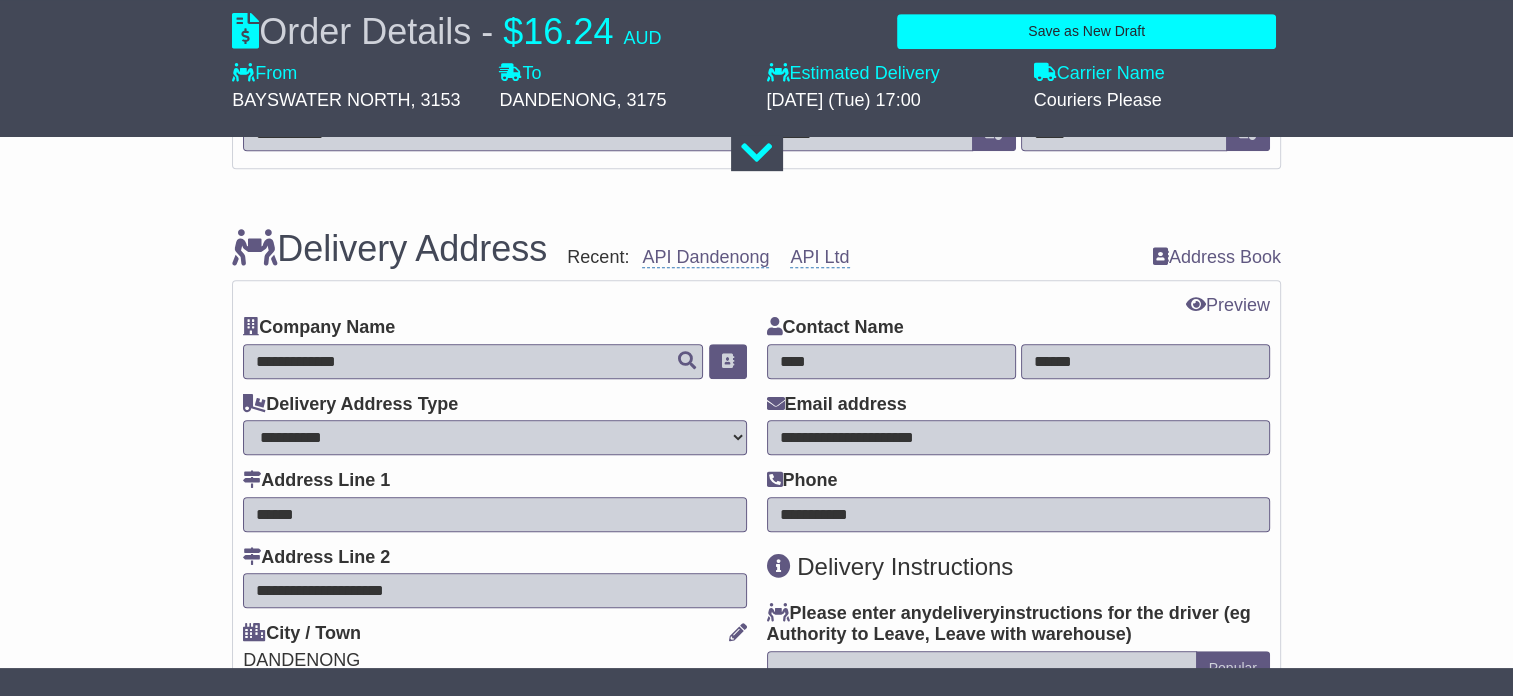 scroll, scrollTop: 987, scrollLeft: 0, axis: vertical 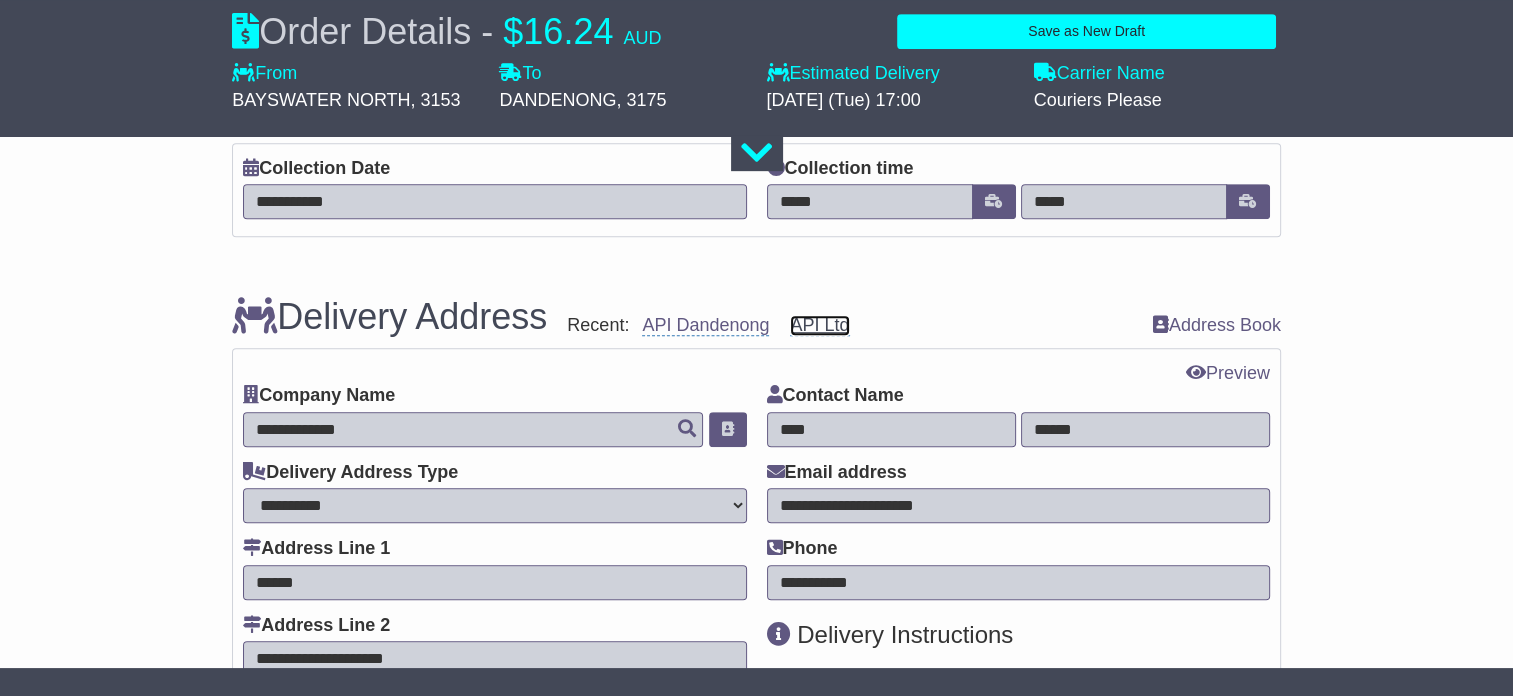 click on "API Ltd" at bounding box center [819, 325] 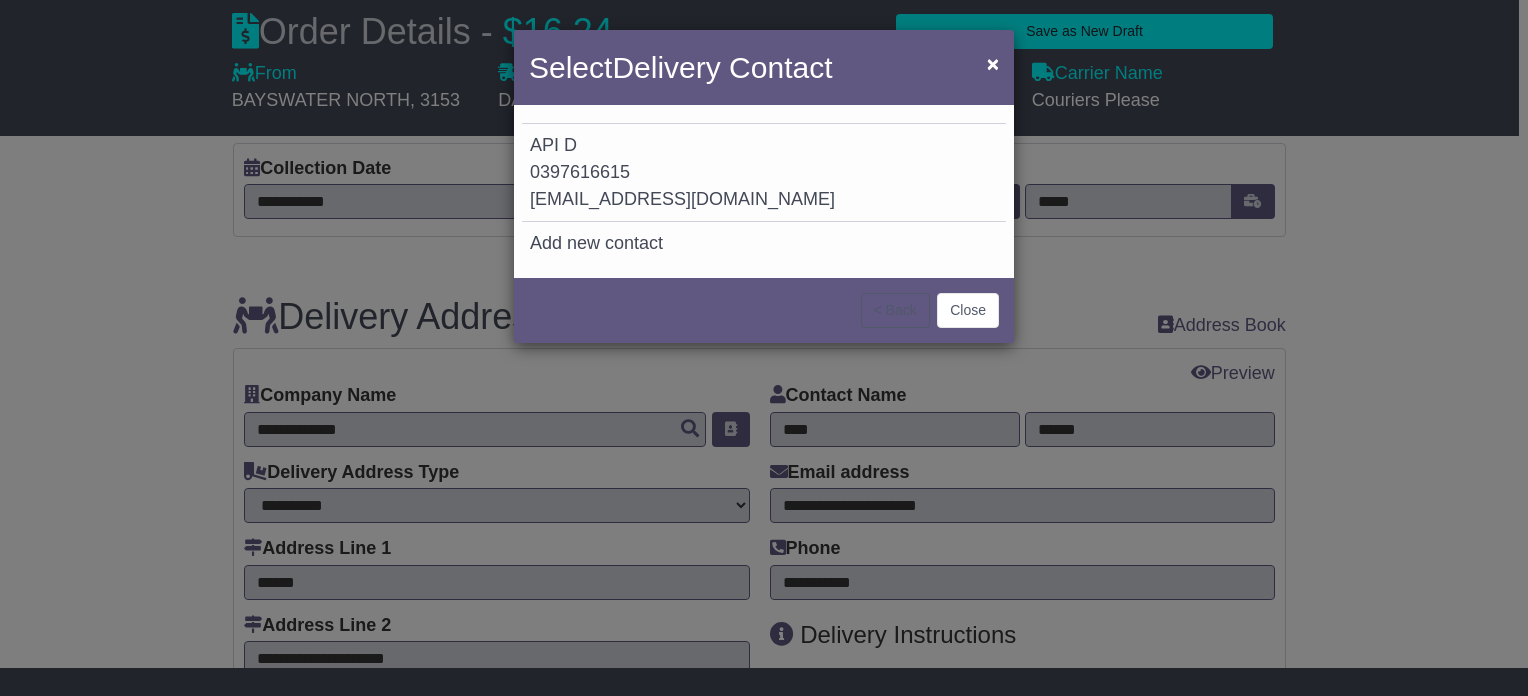 click on "0397616615" at bounding box center [580, 172] 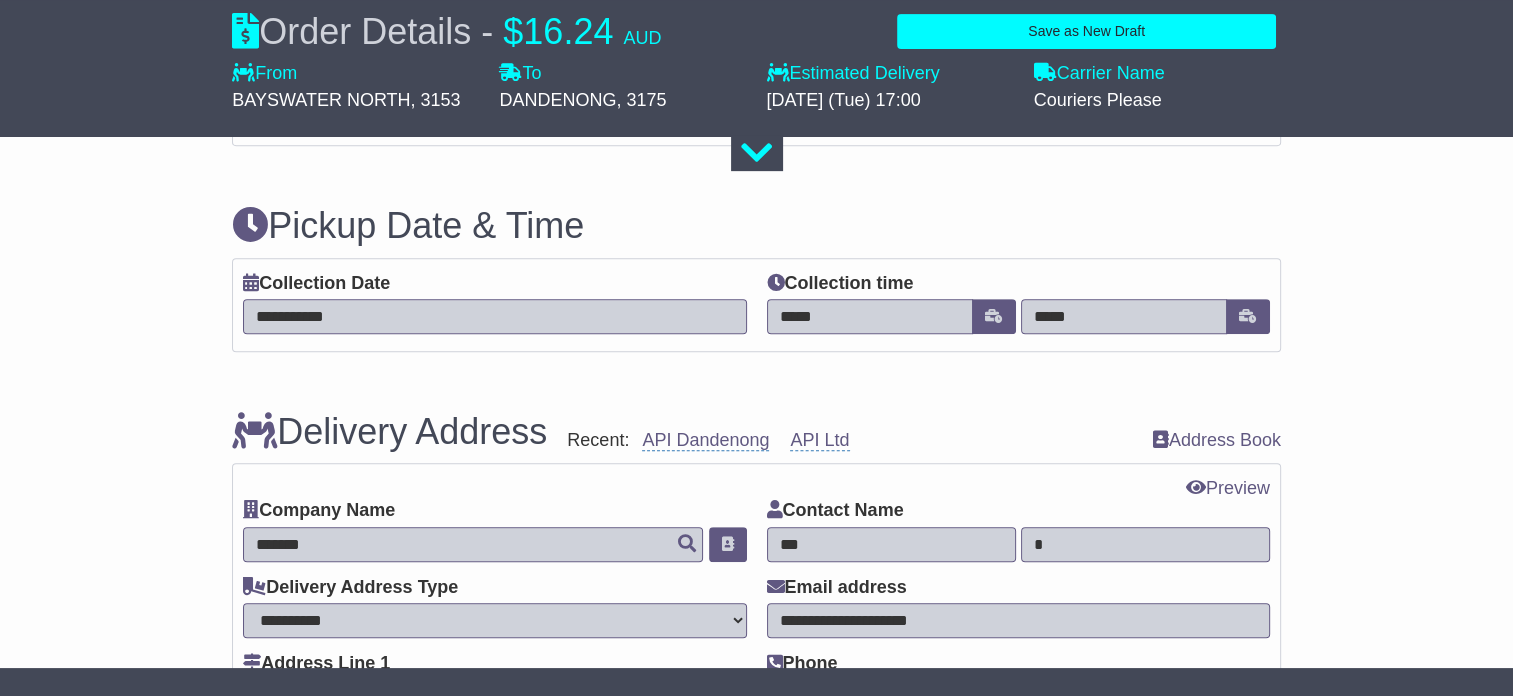 scroll, scrollTop: 887, scrollLeft: 0, axis: vertical 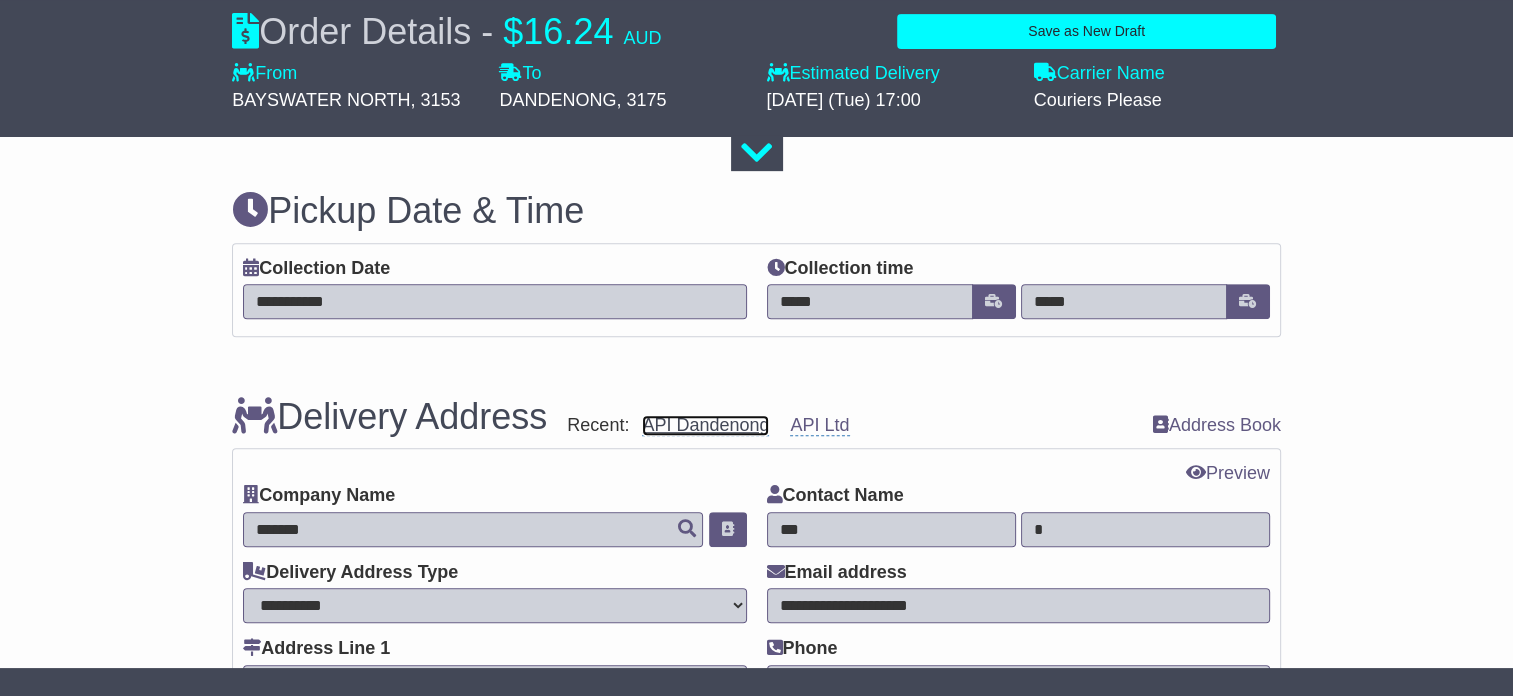 click on "API Dandenong" at bounding box center [705, 425] 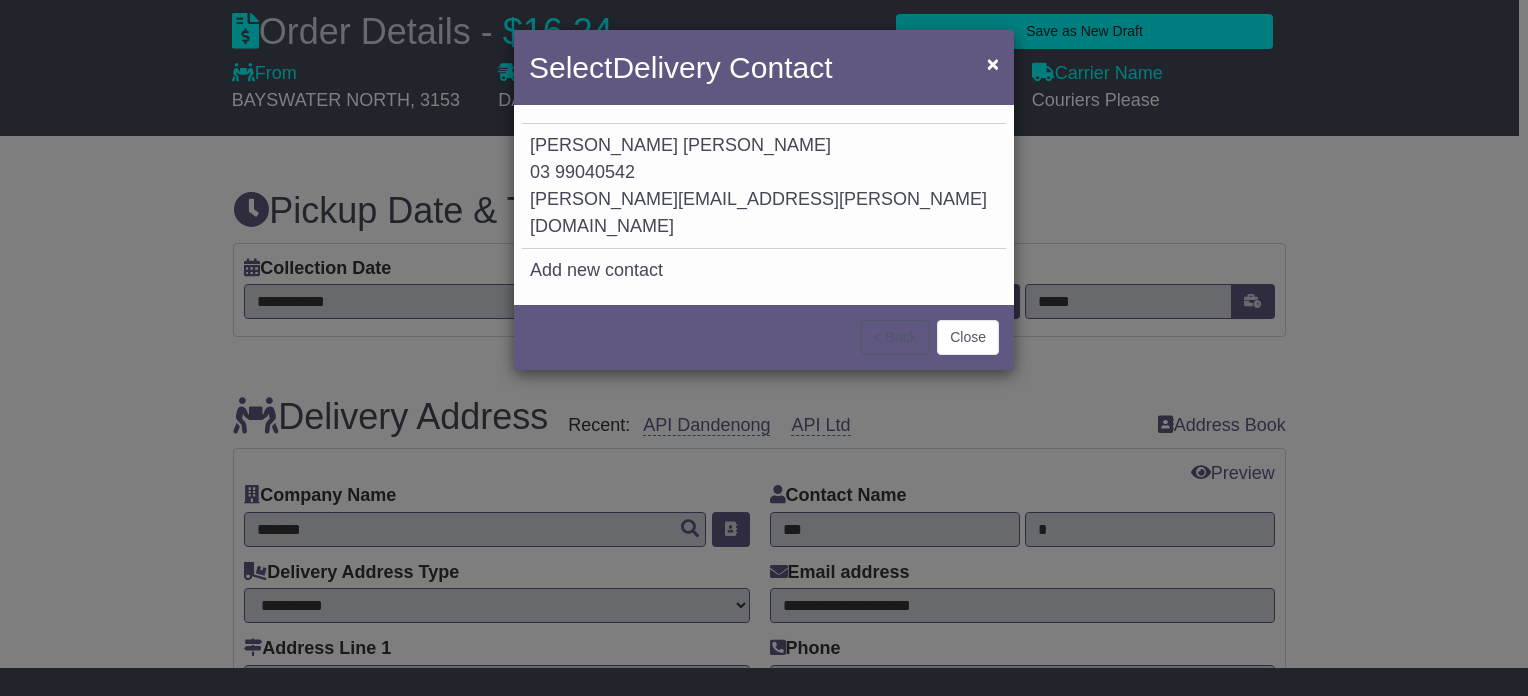 click on "Erin   Macnee
03 99040542
Erin.Macnee@api.net.au" at bounding box center [764, 186] 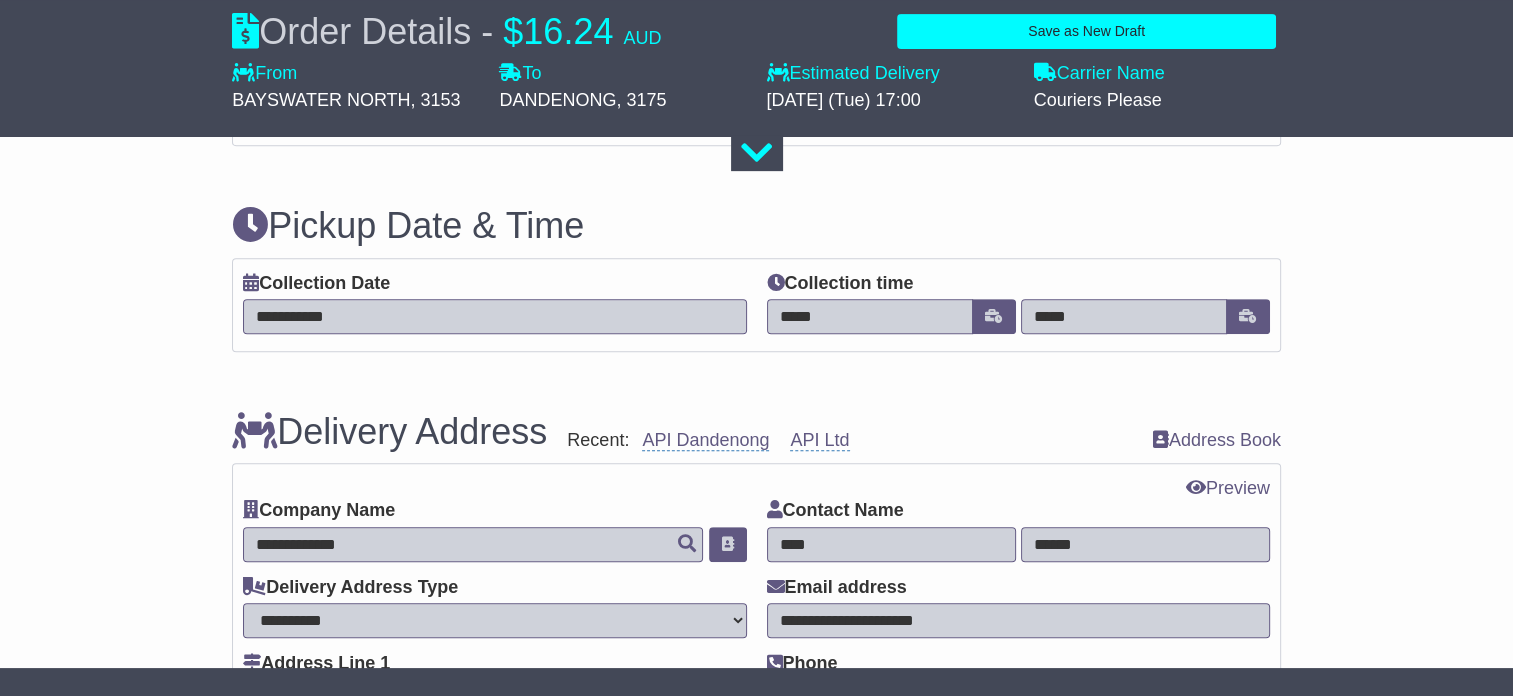 scroll, scrollTop: 987, scrollLeft: 0, axis: vertical 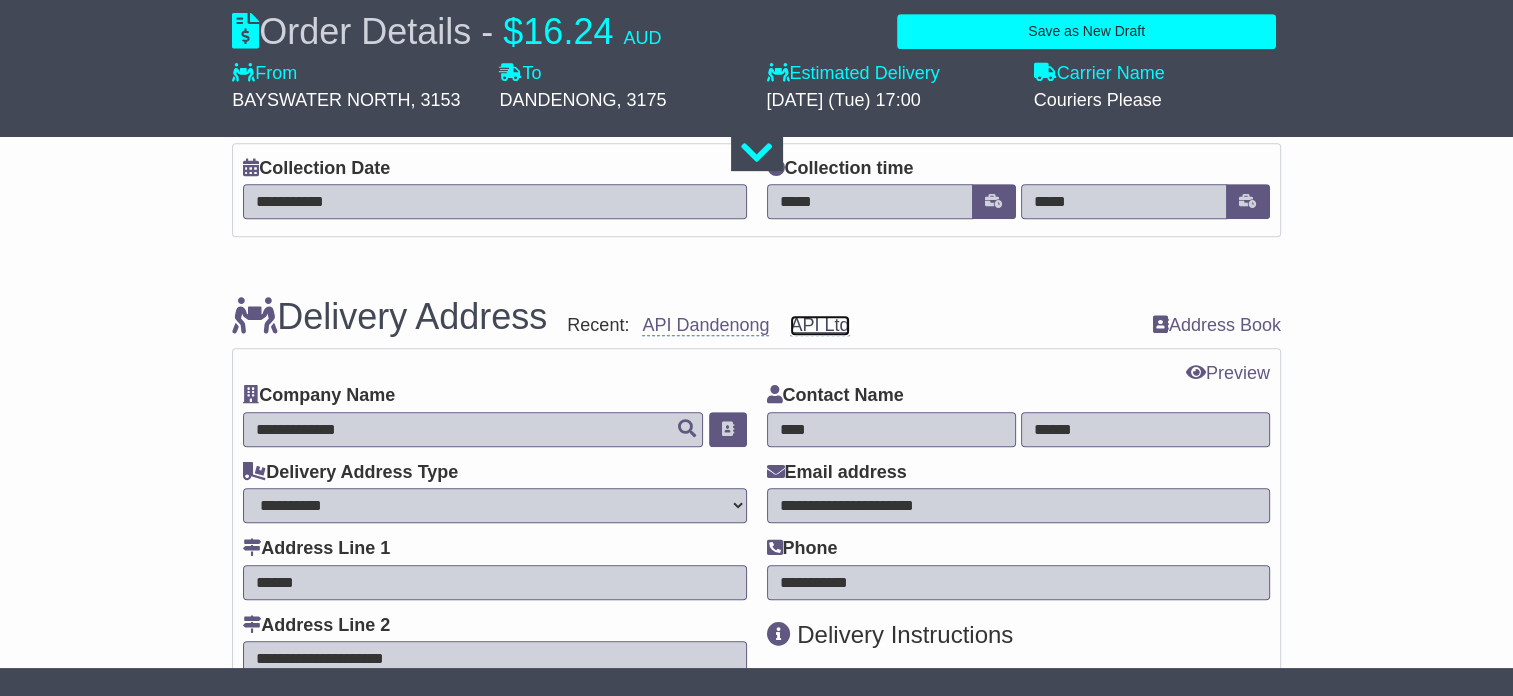 click on "API Ltd" at bounding box center [819, 325] 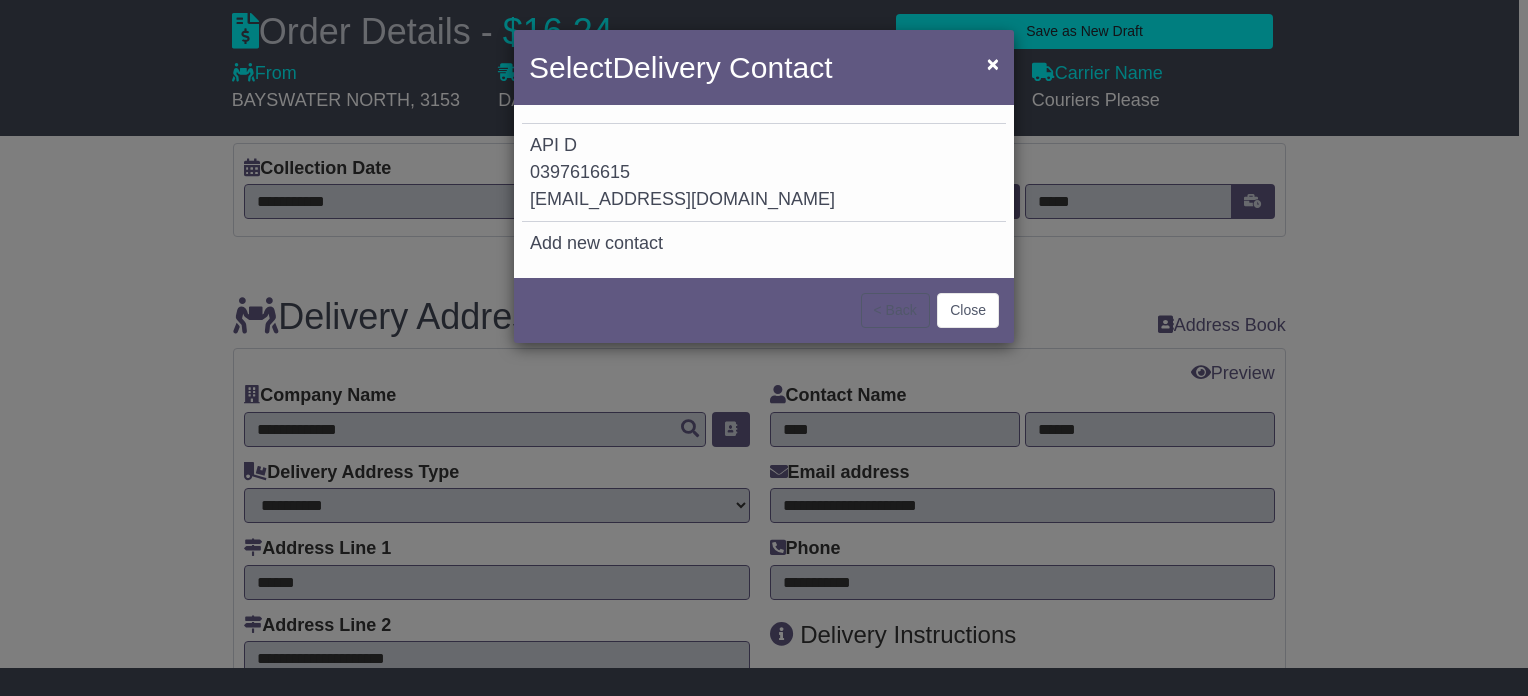 click on "API   D
0397616615
sales@profdent.com.au" at bounding box center (764, 173) 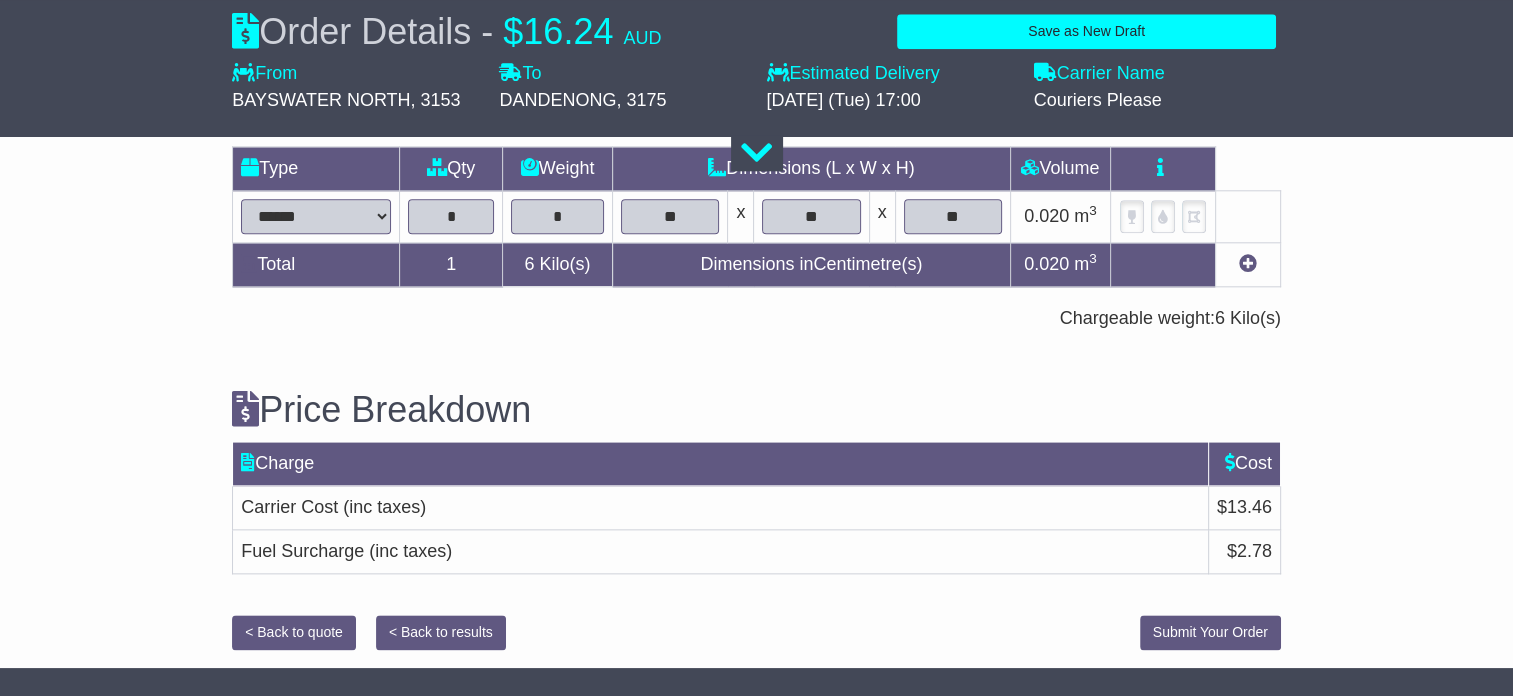 scroll, scrollTop: 2240, scrollLeft: 0, axis: vertical 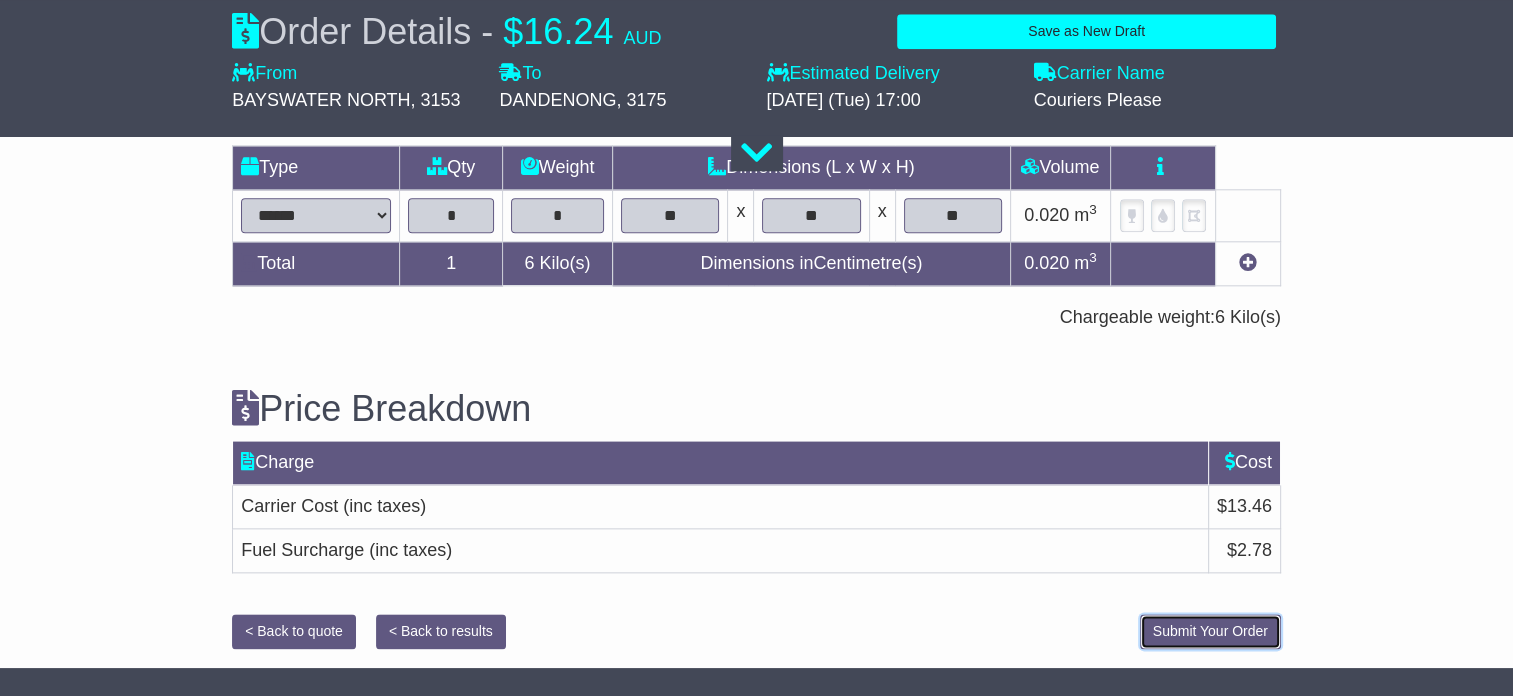 click on "Submit Your Order" at bounding box center [1210, 631] 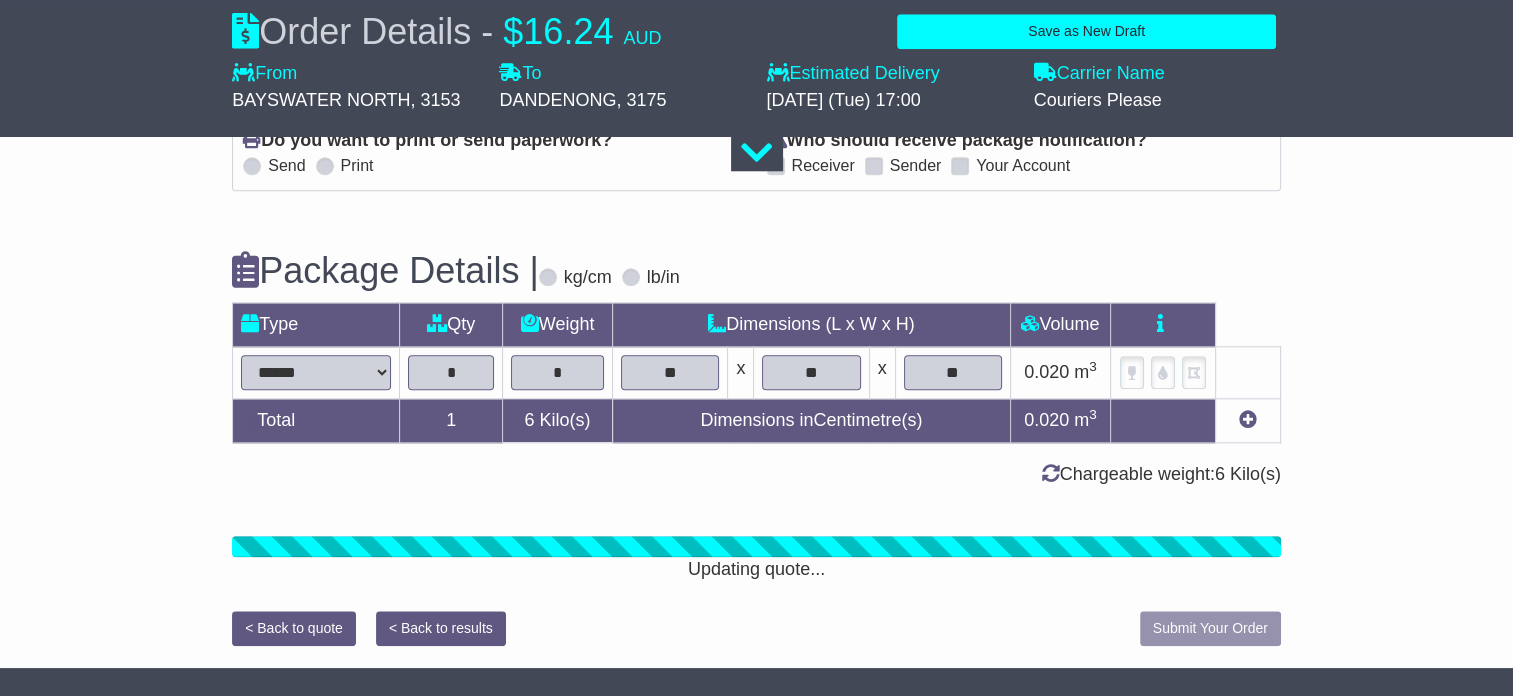 scroll, scrollTop: 2080, scrollLeft: 0, axis: vertical 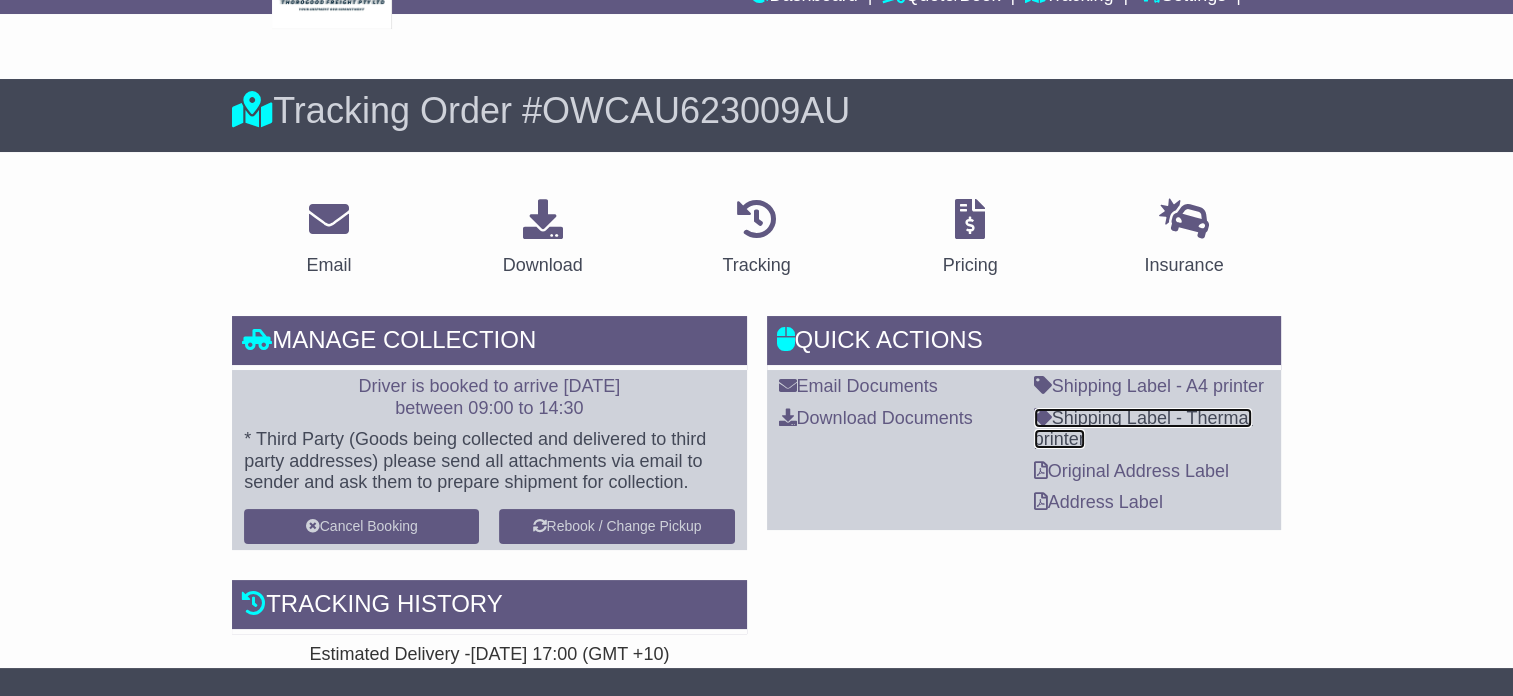 click on "Shipping Label - Thermal printer" at bounding box center [1143, 429] 